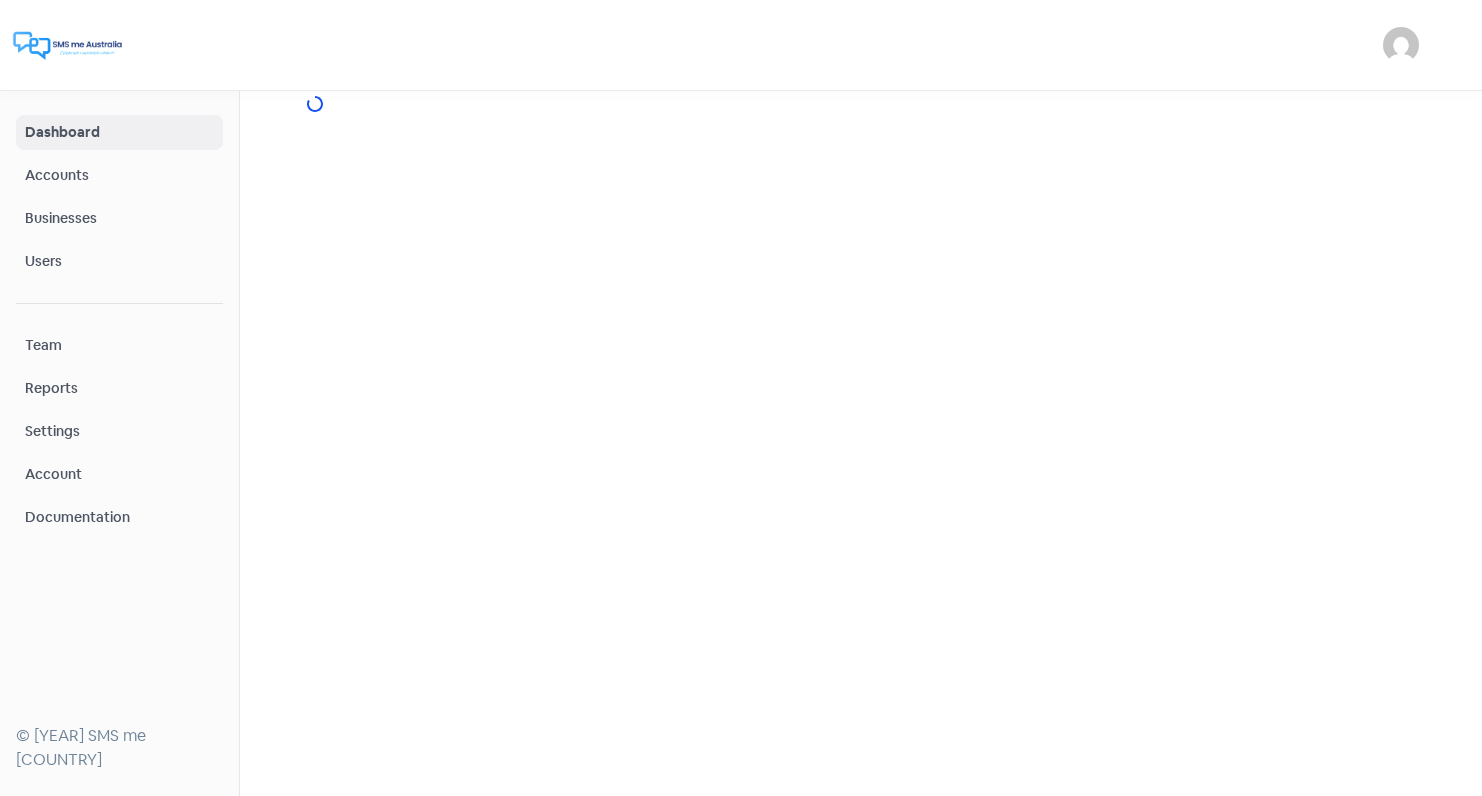 scroll, scrollTop: 0, scrollLeft: 0, axis: both 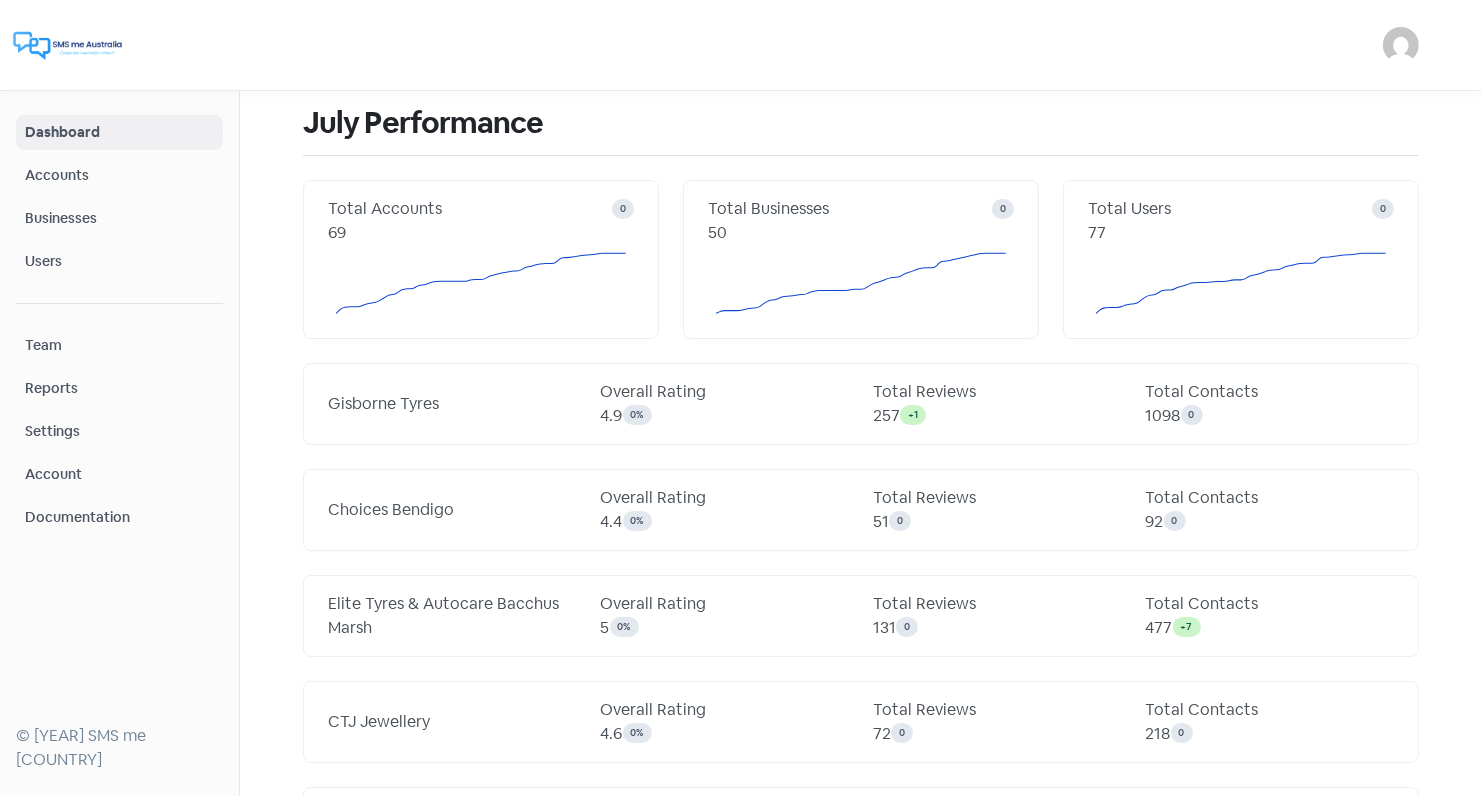 click on "Businesses" at bounding box center (119, 218) 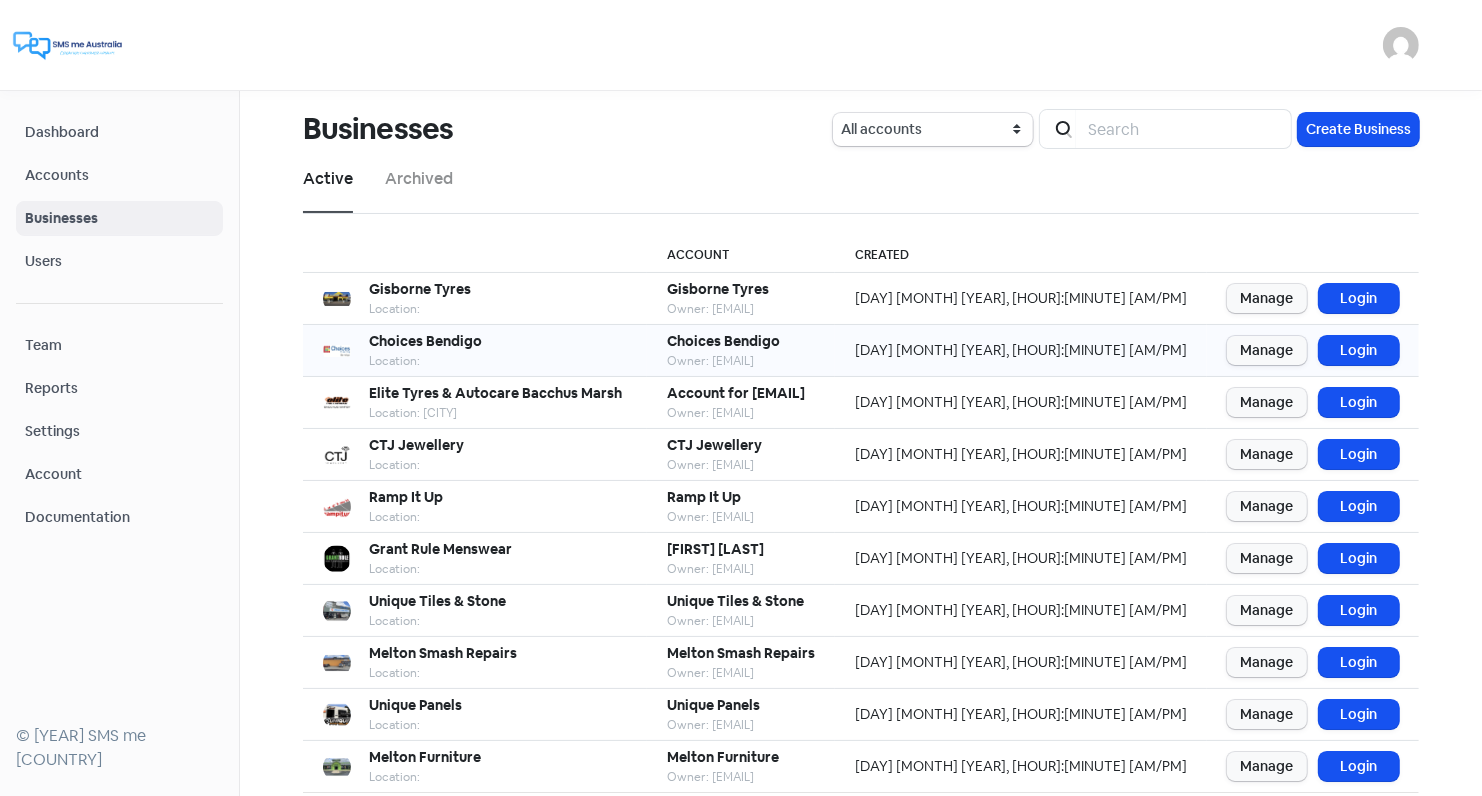 scroll, scrollTop: 84, scrollLeft: 0, axis: vertical 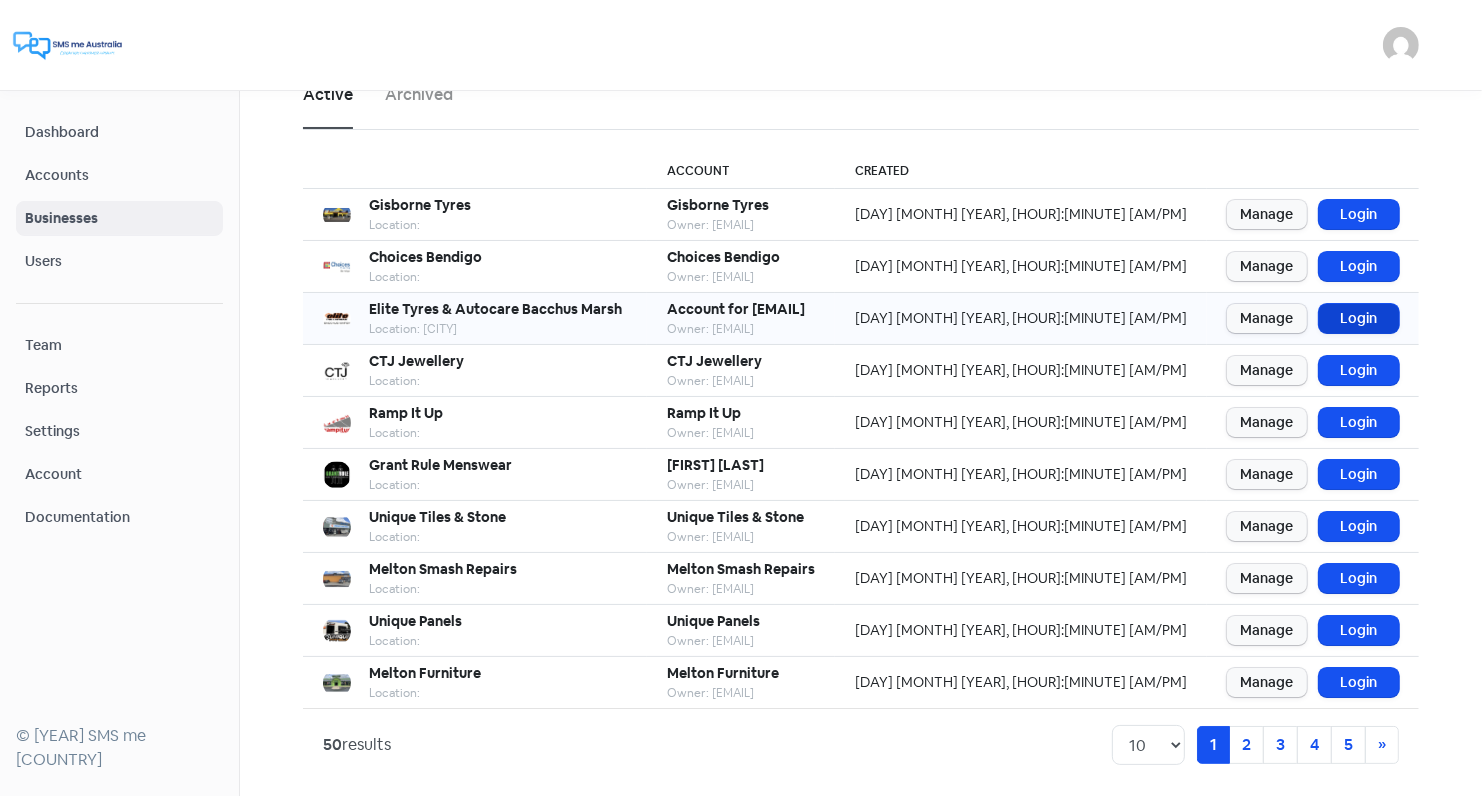 click on "Login" at bounding box center [1359, 318] 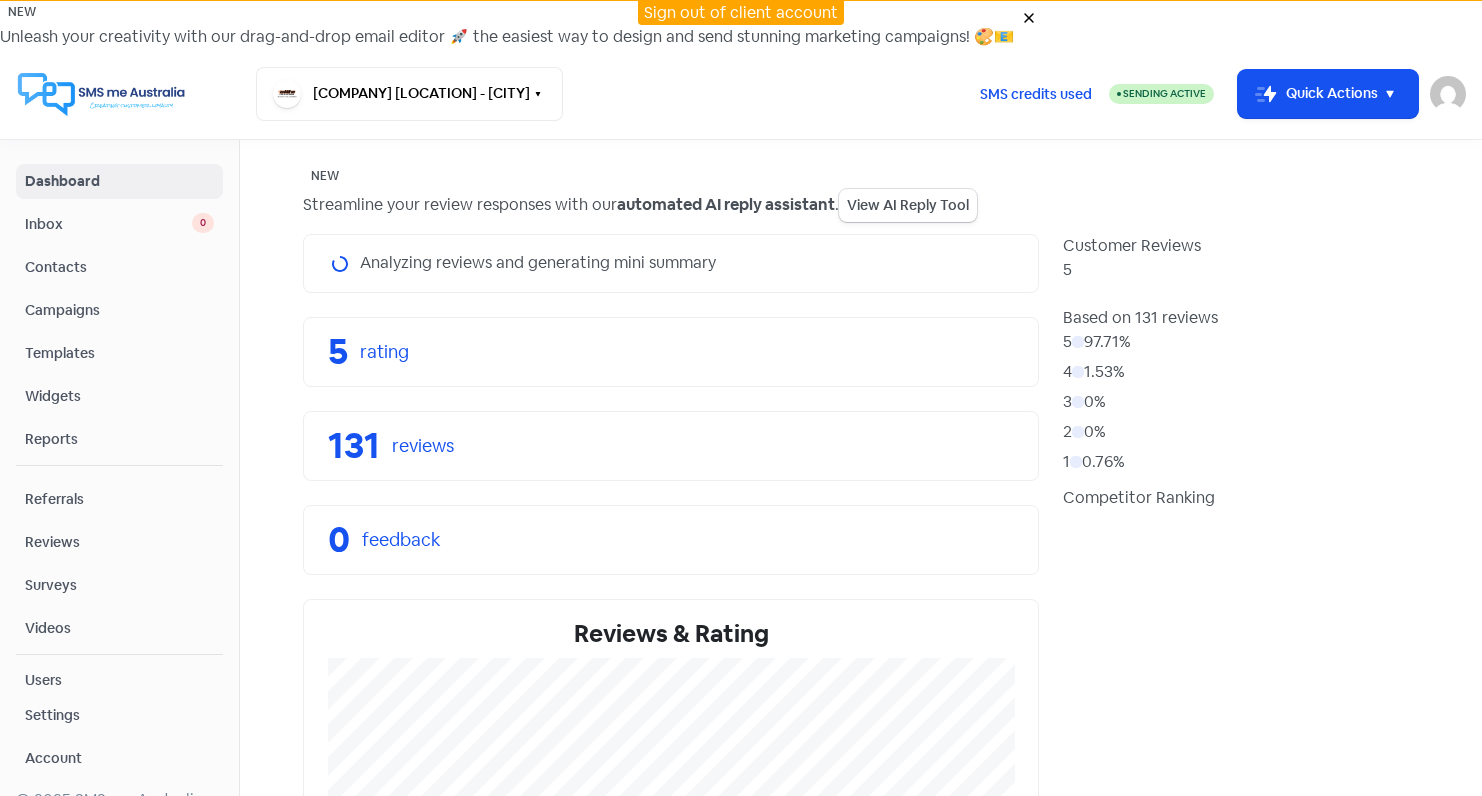 scroll, scrollTop: 0, scrollLeft: 0, axis: both 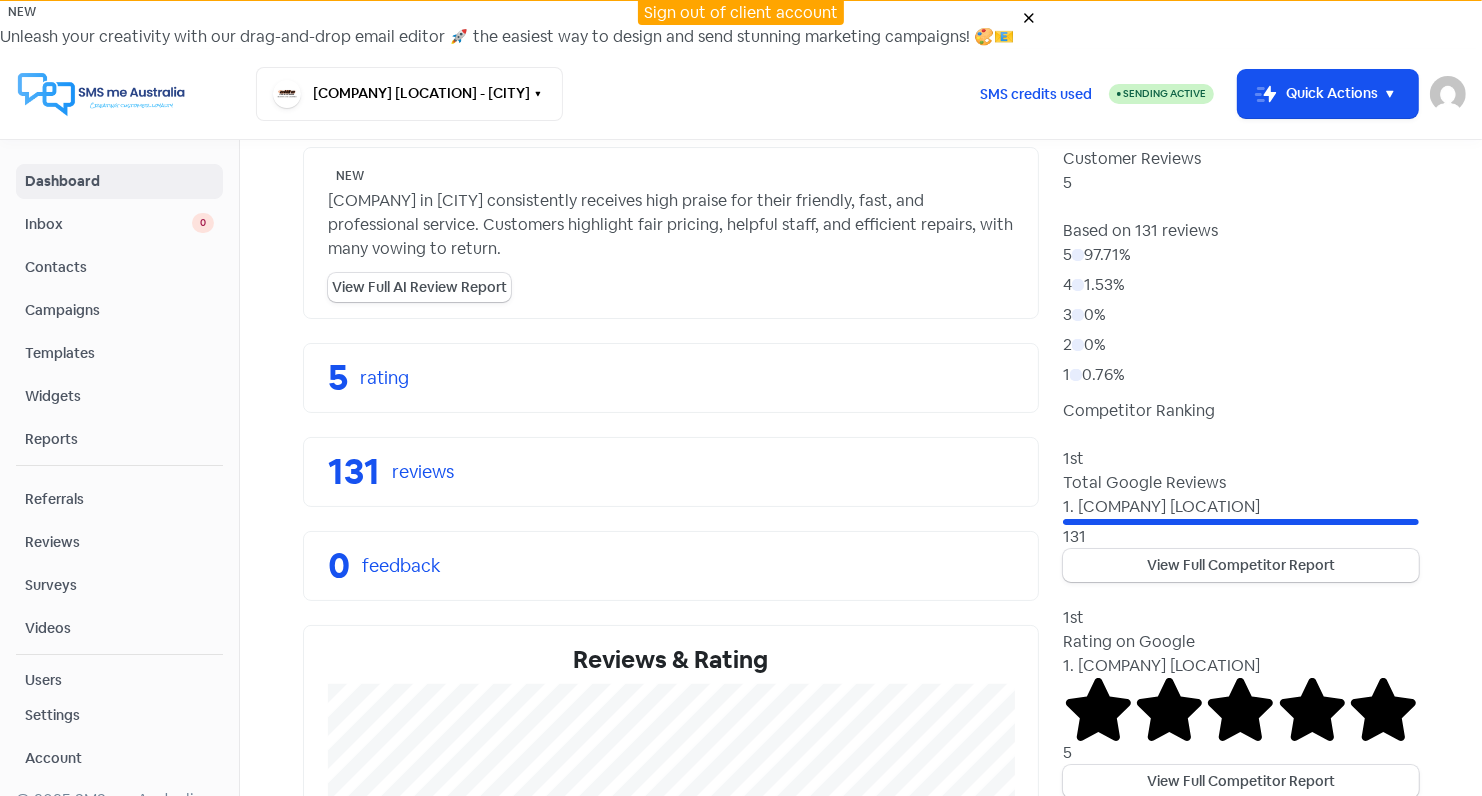 click on "Reviews" at bounding box center (119, 542) 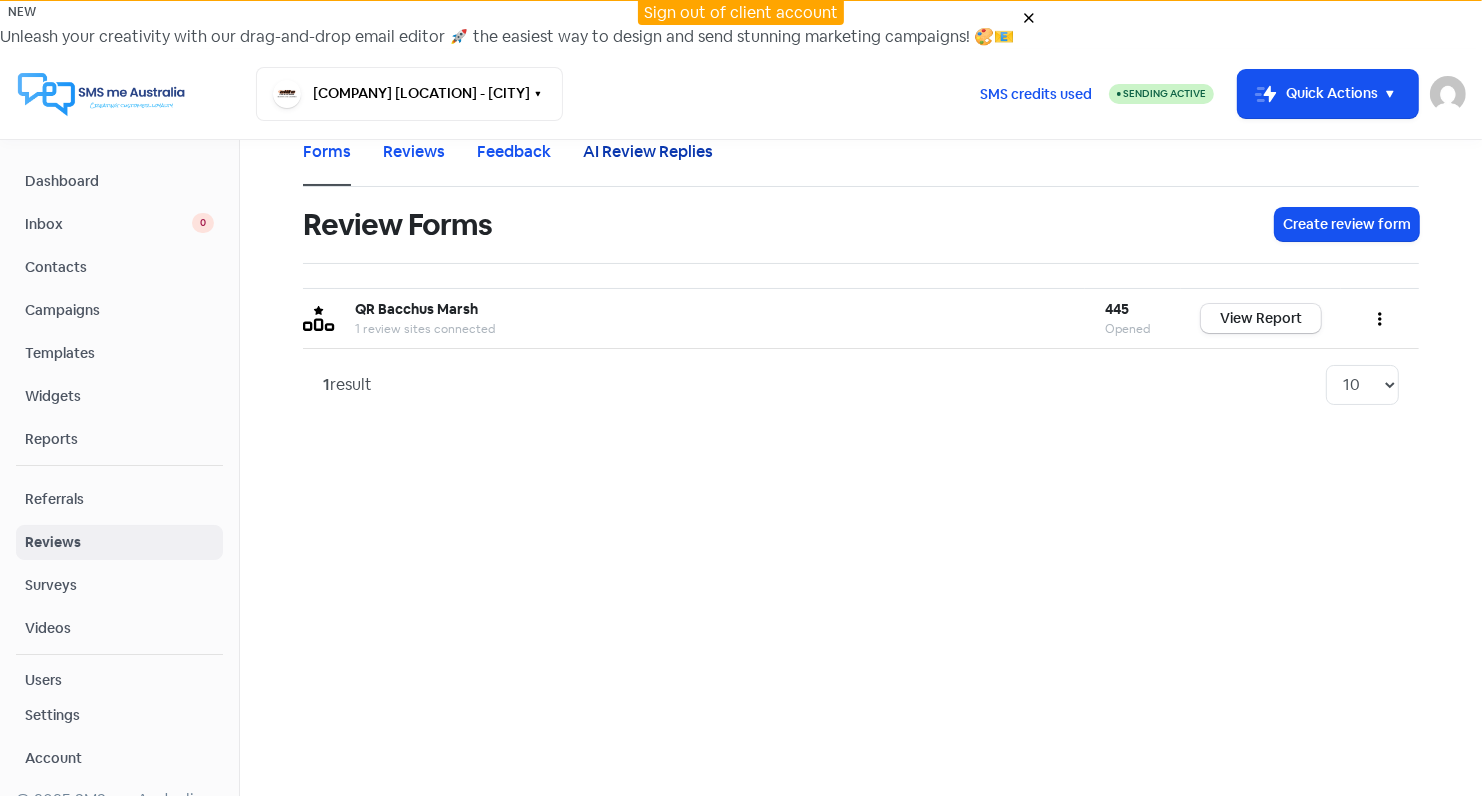 click on "AI Review Replies" at bounding box center [648, 152] 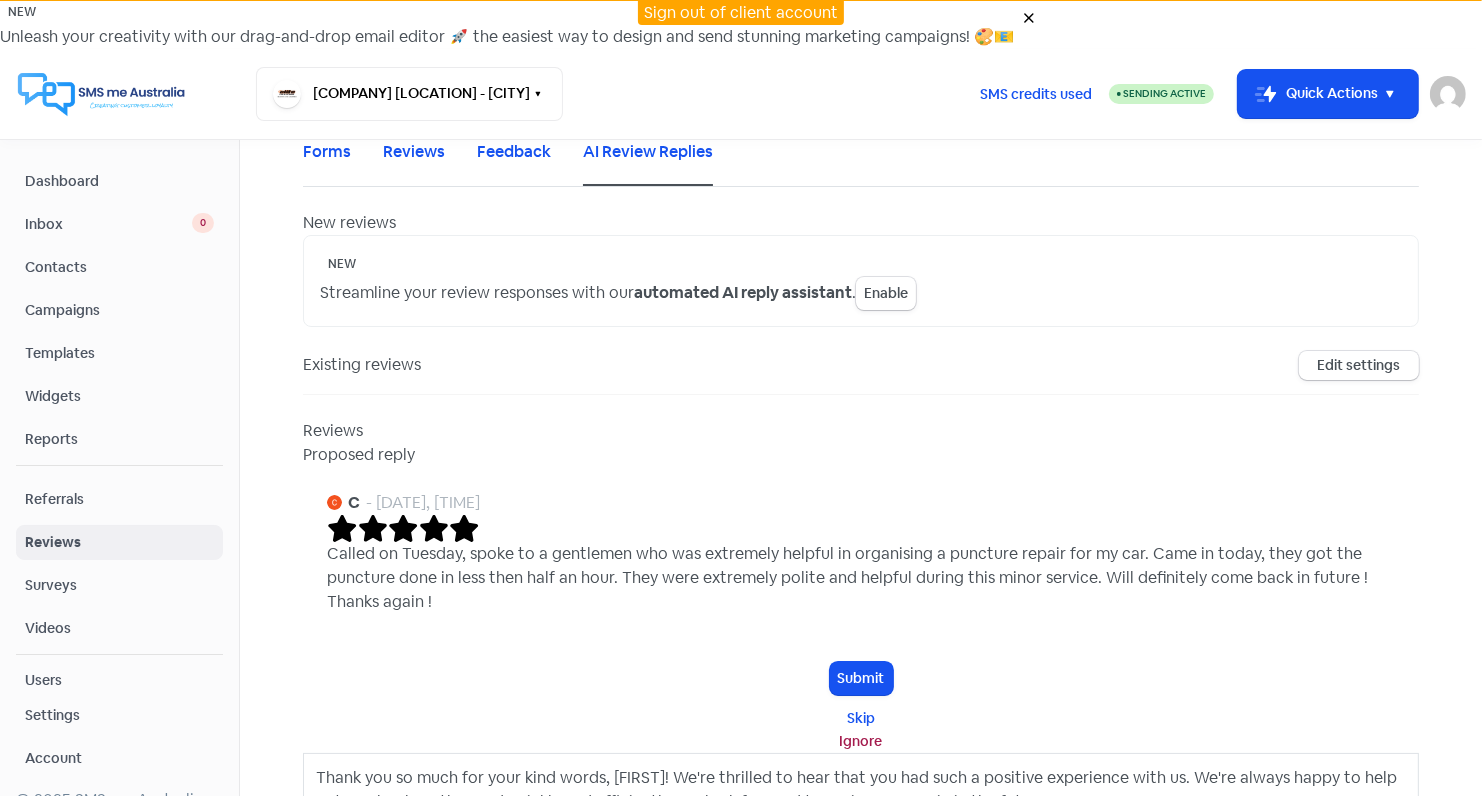 click on "Sign out of client account" at bounding box center (741, 12) 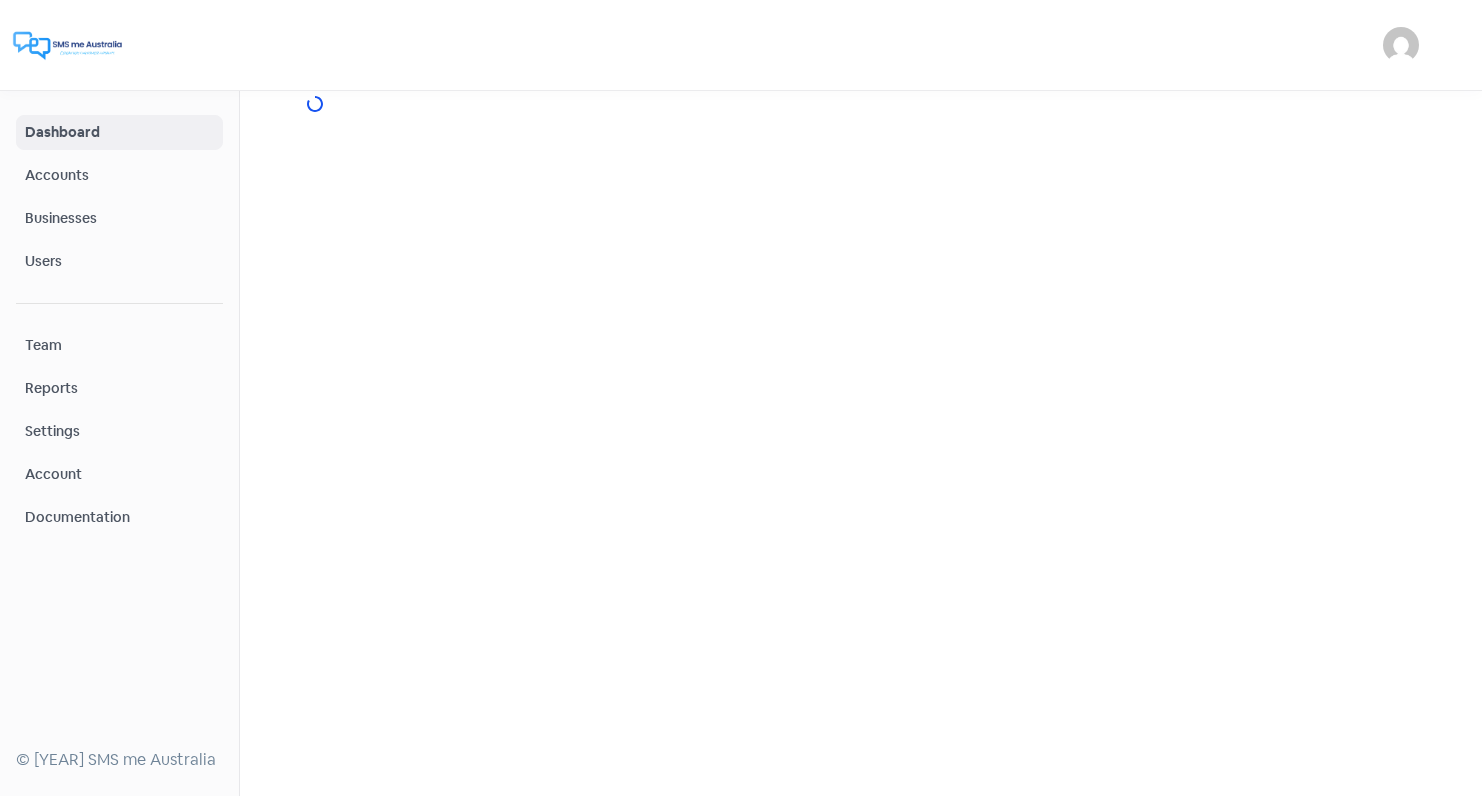 scroll, scrollTop: 0, scrollLeft: 0, axis: both 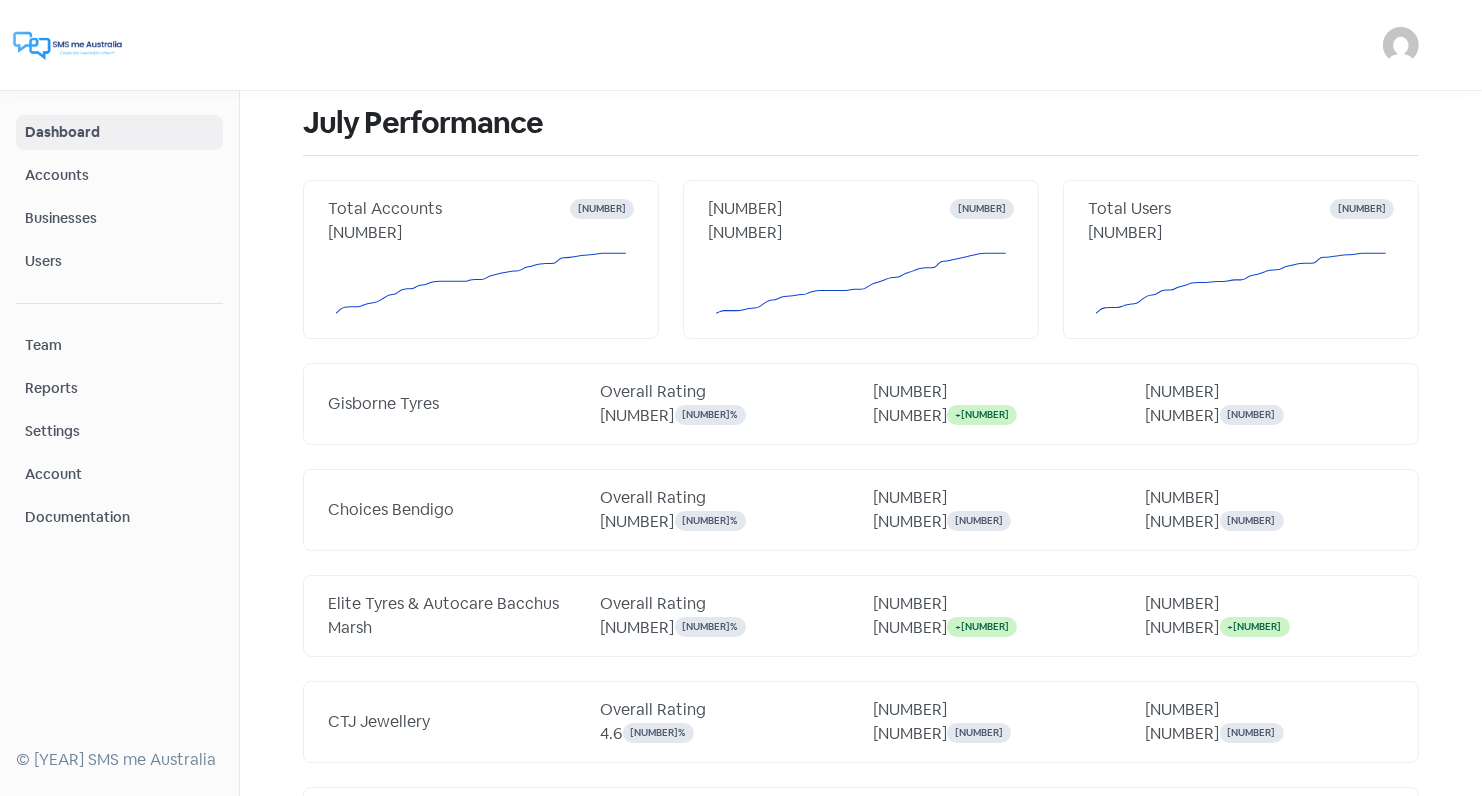 click on "Businesses" at bounding box center (119, 218) 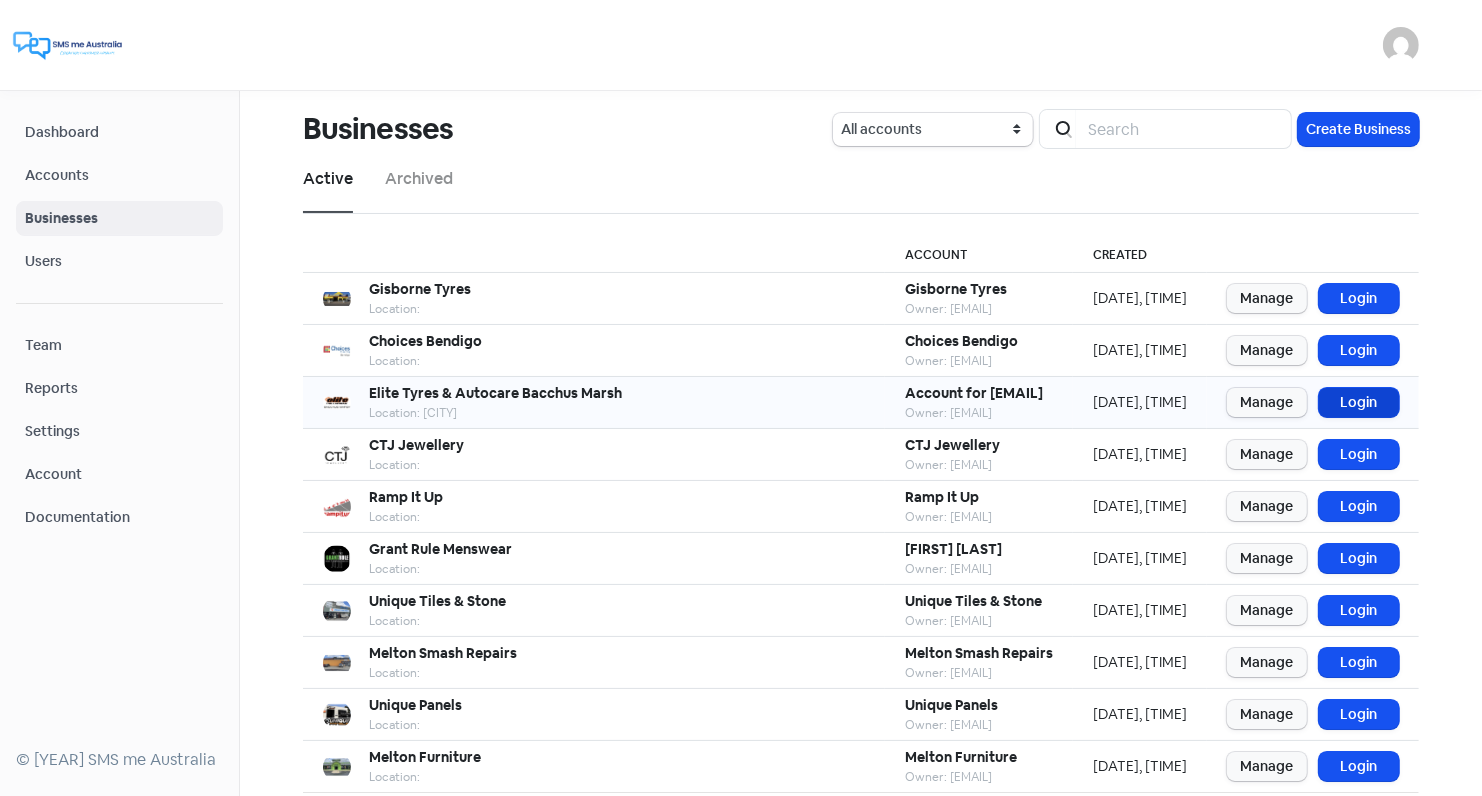 click on "Login" at bounding box center (1359, 402) 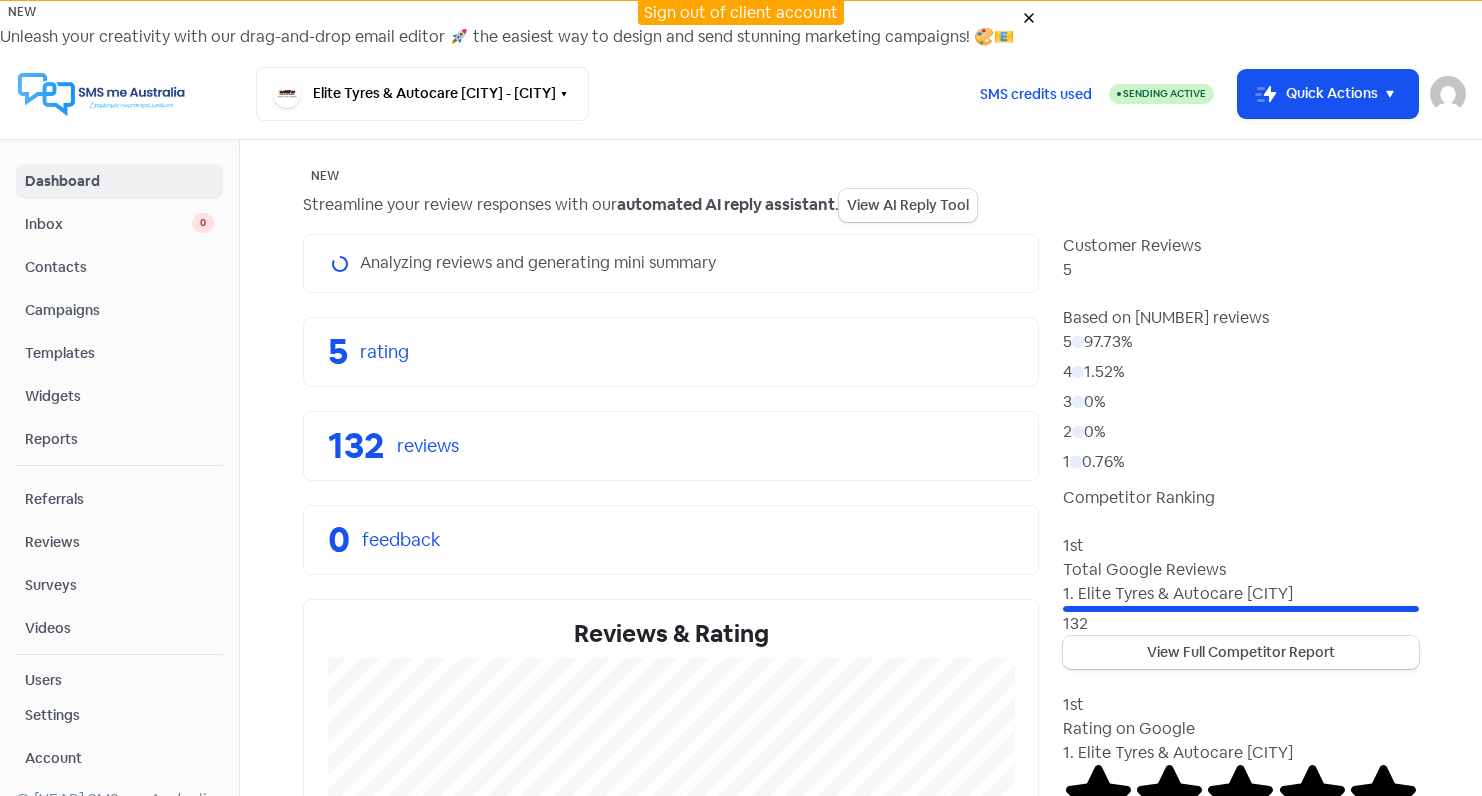 scroll, scrollTop: 0, scrollLeft: 0, axis: both 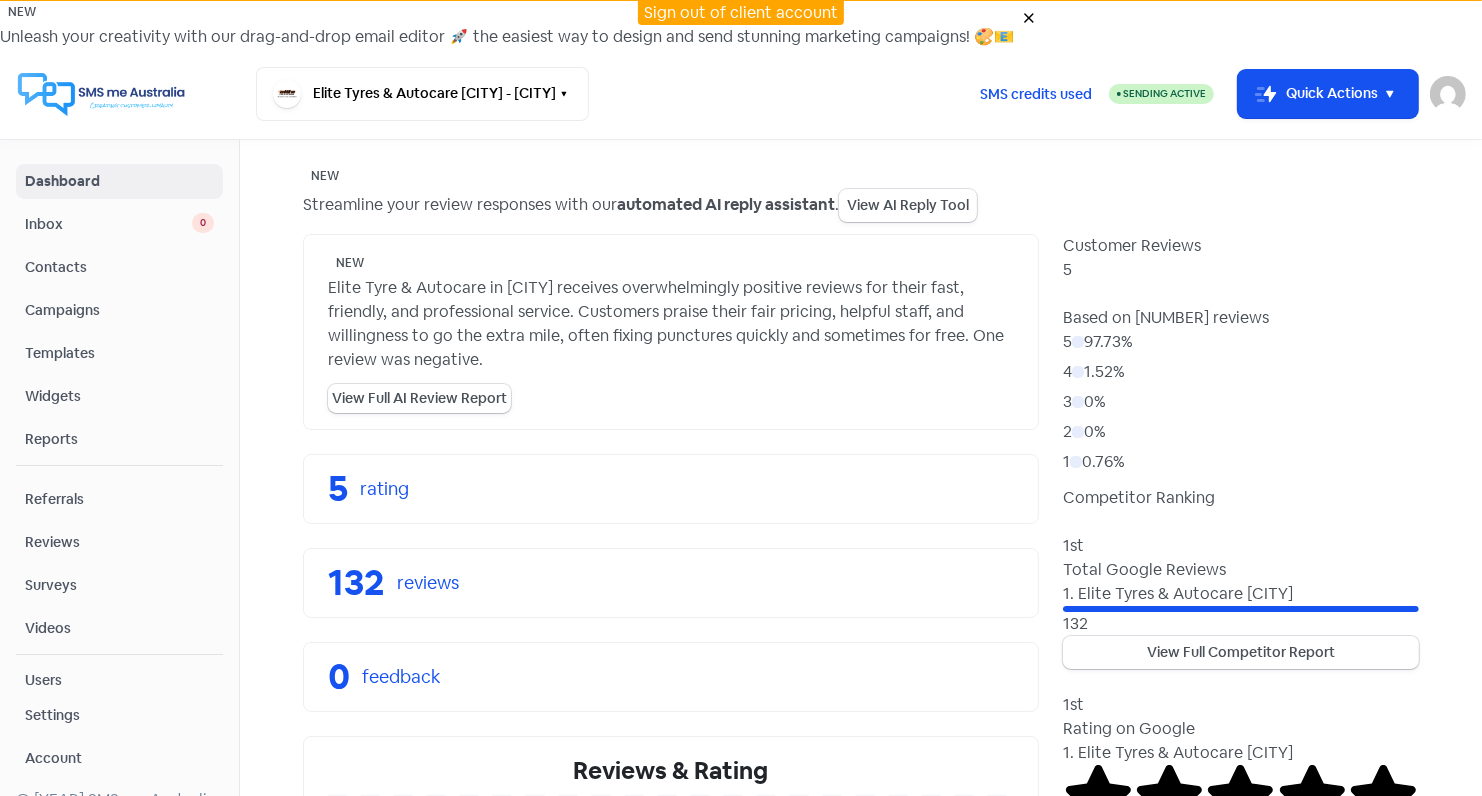 click on "Reviews" at bounding box center (119, 542) 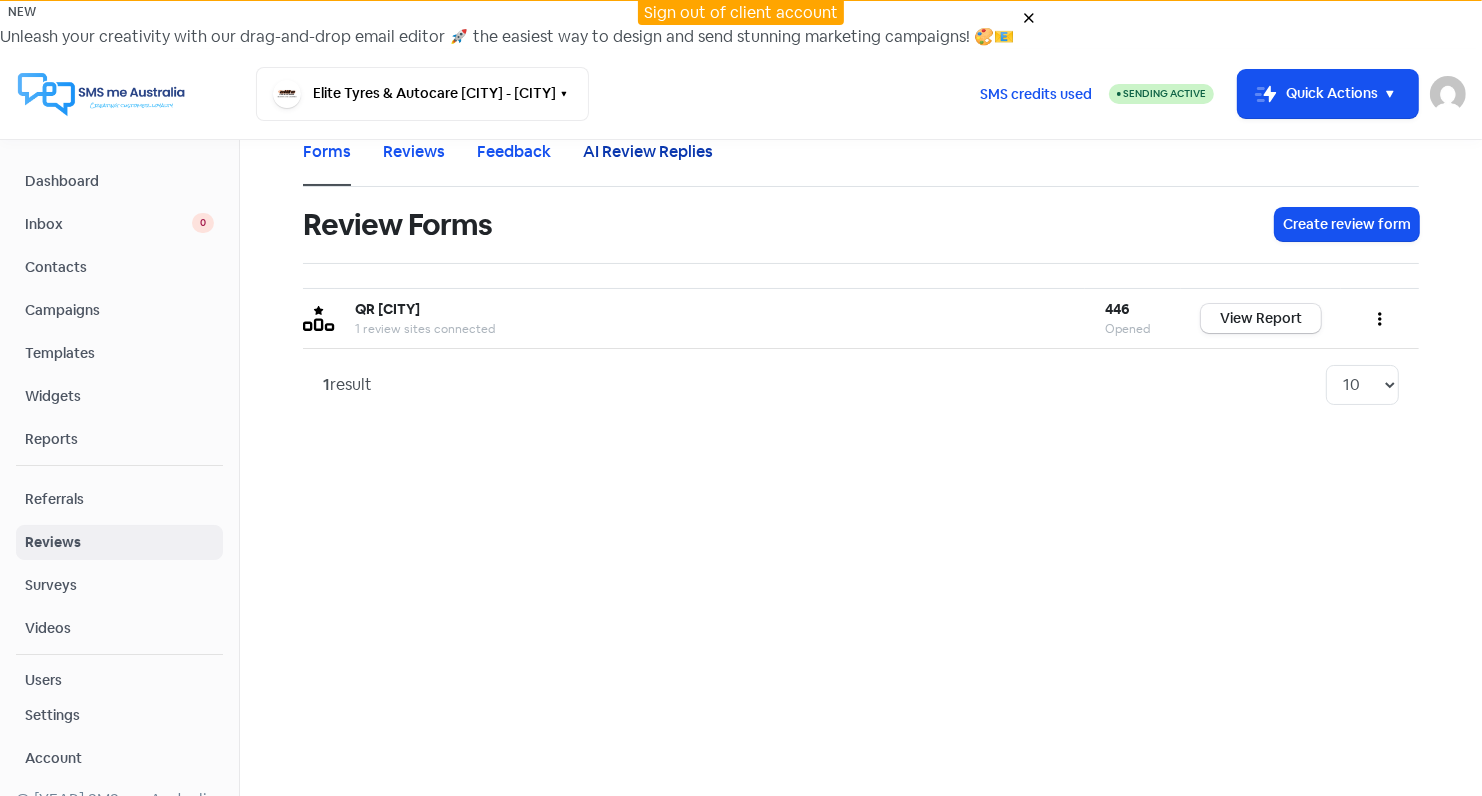 click on "AI Review Replies" at bounding box center (648, 152) 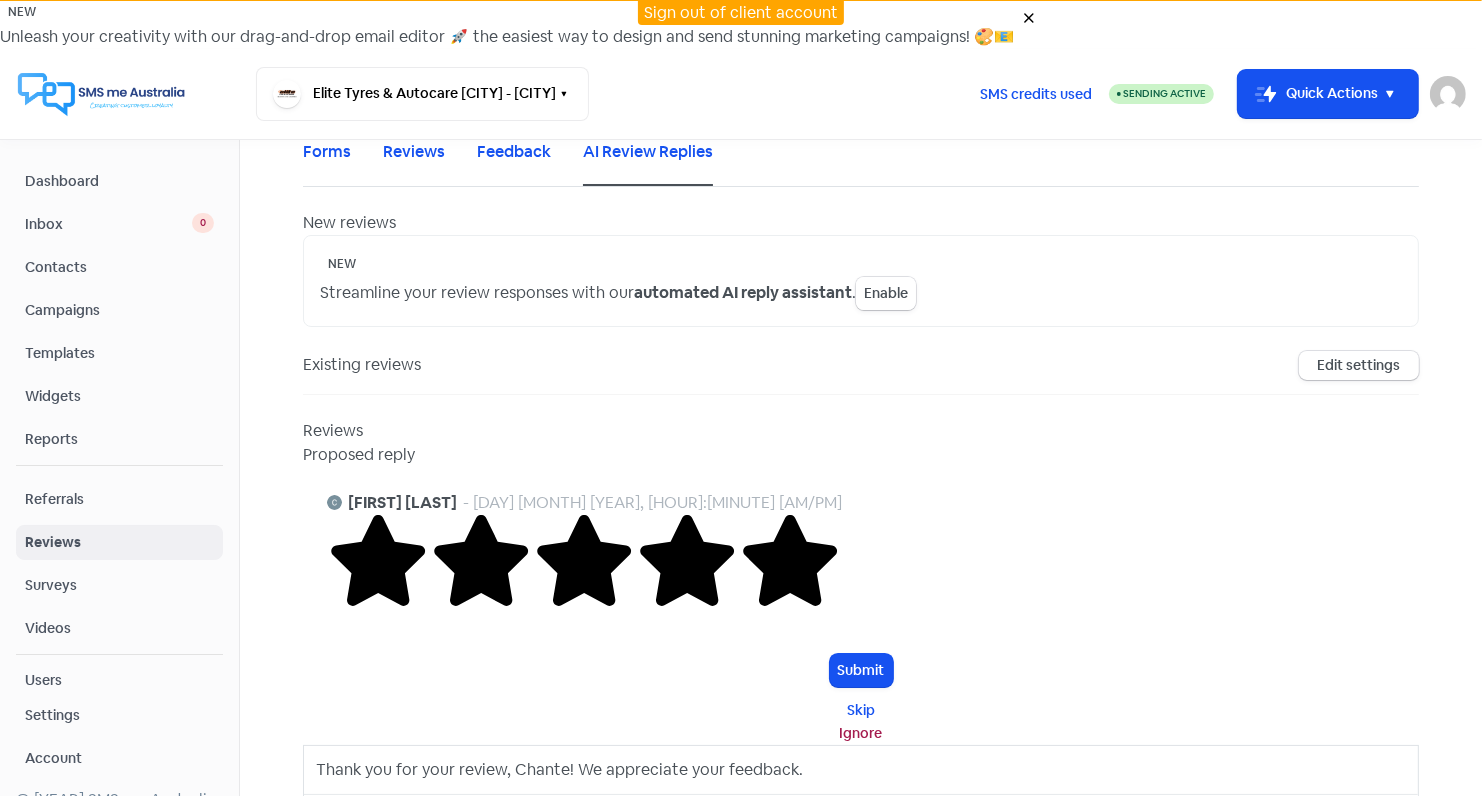 click on "Enable" at bounding box center [886, 293] 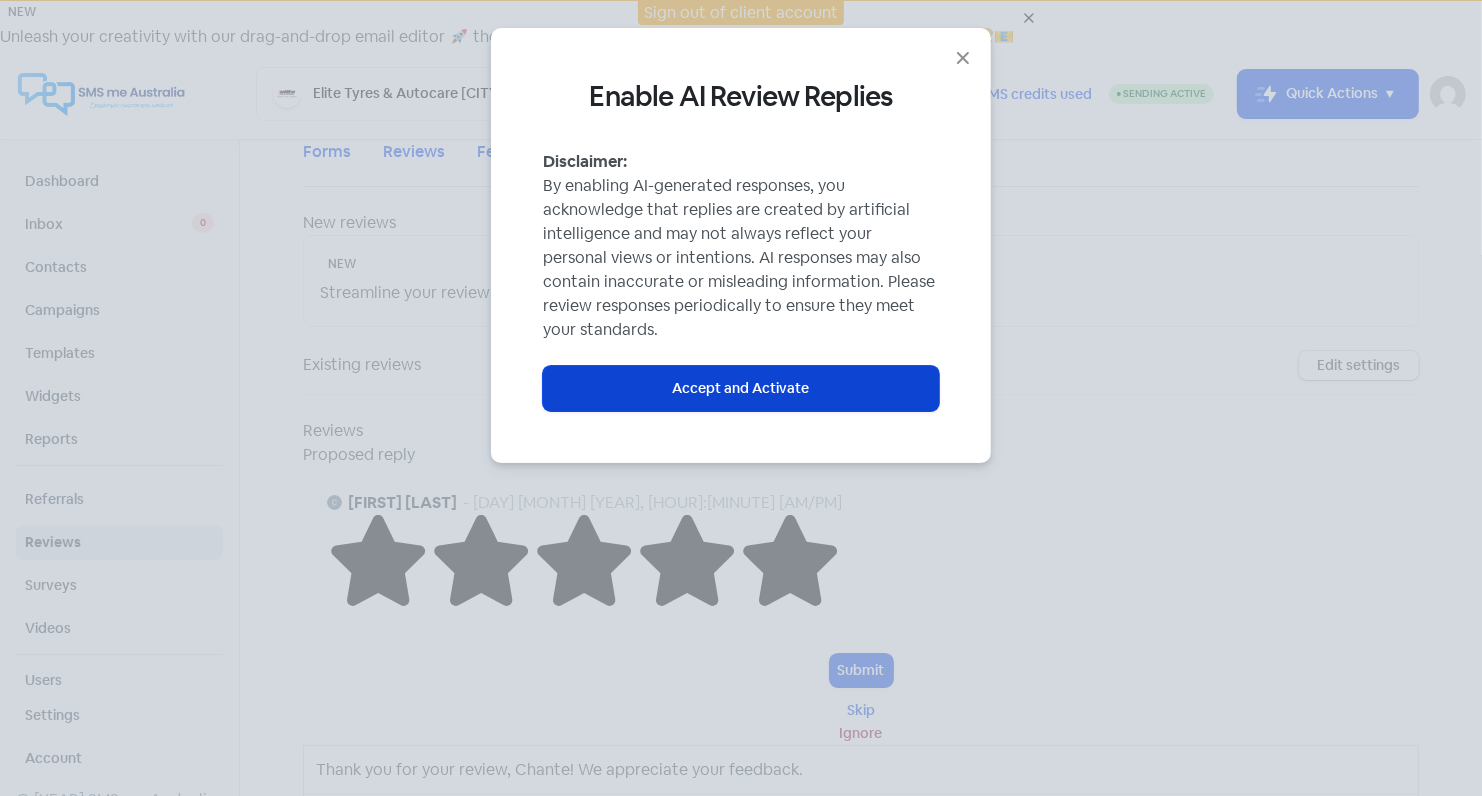 click on "Accept and Activate" at bounding box center (741, 388) 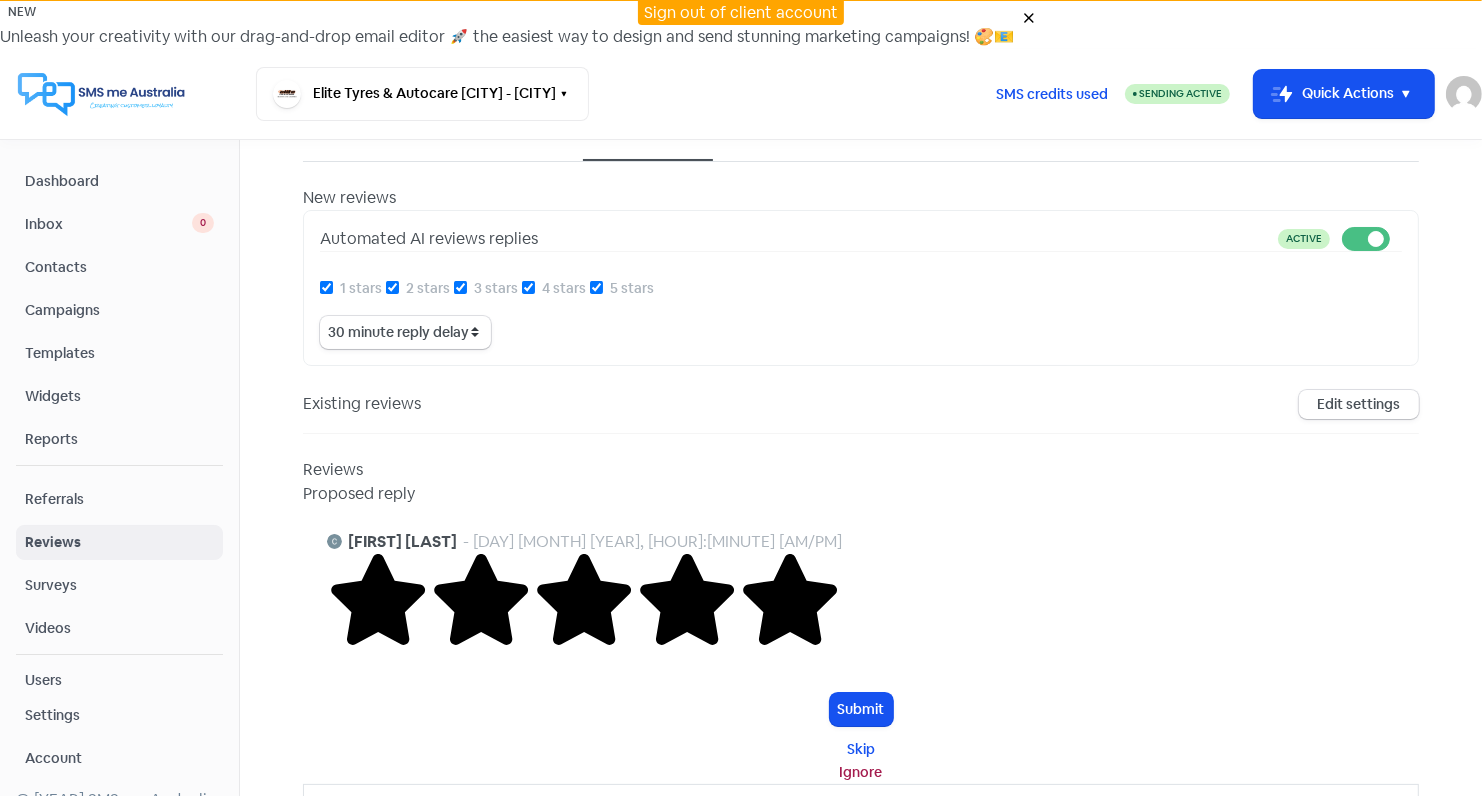 scroll, scrollTop: 24, scrollLeft: 0, axis: vertical 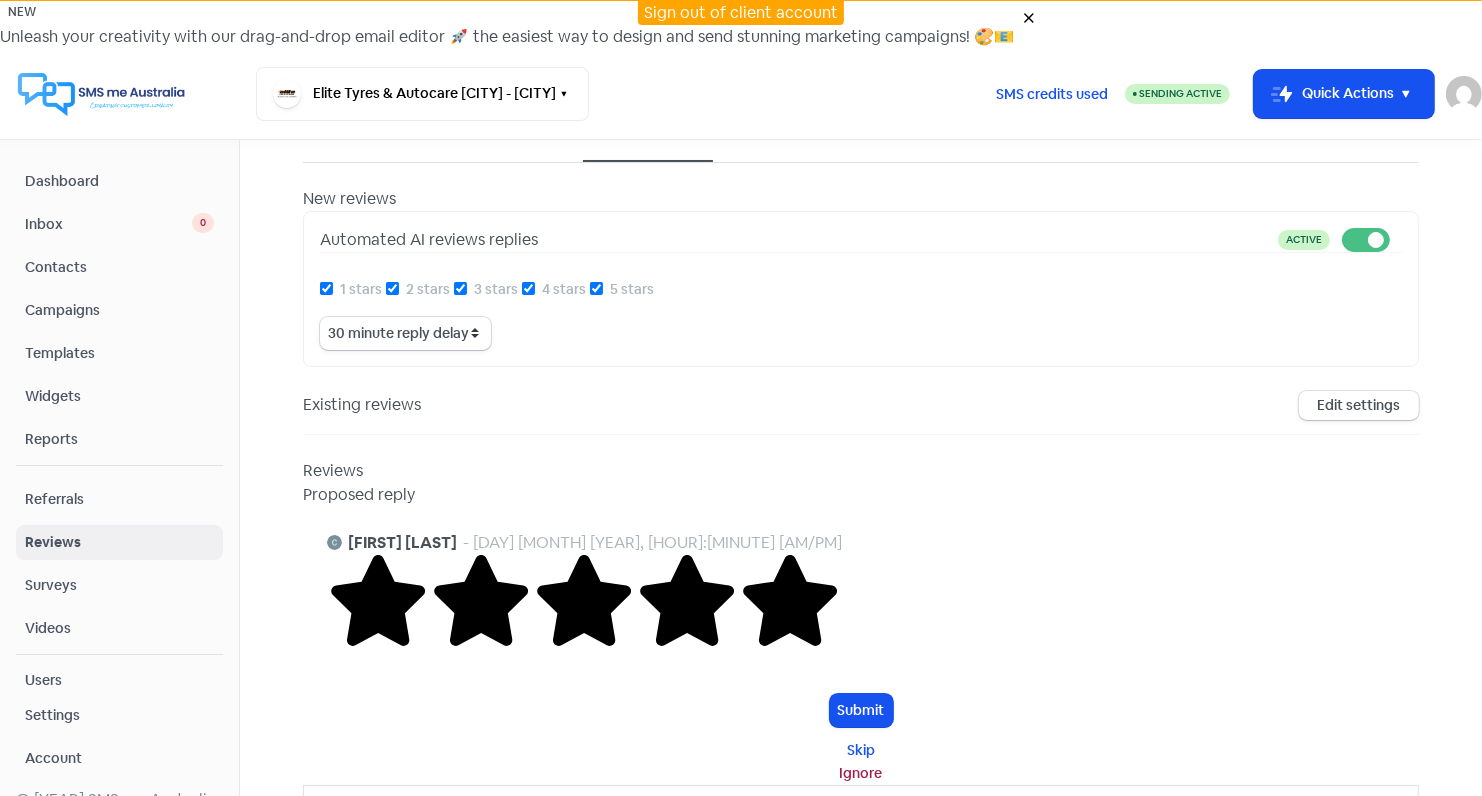 click on "1 stars" at bounding box center (326, 288) 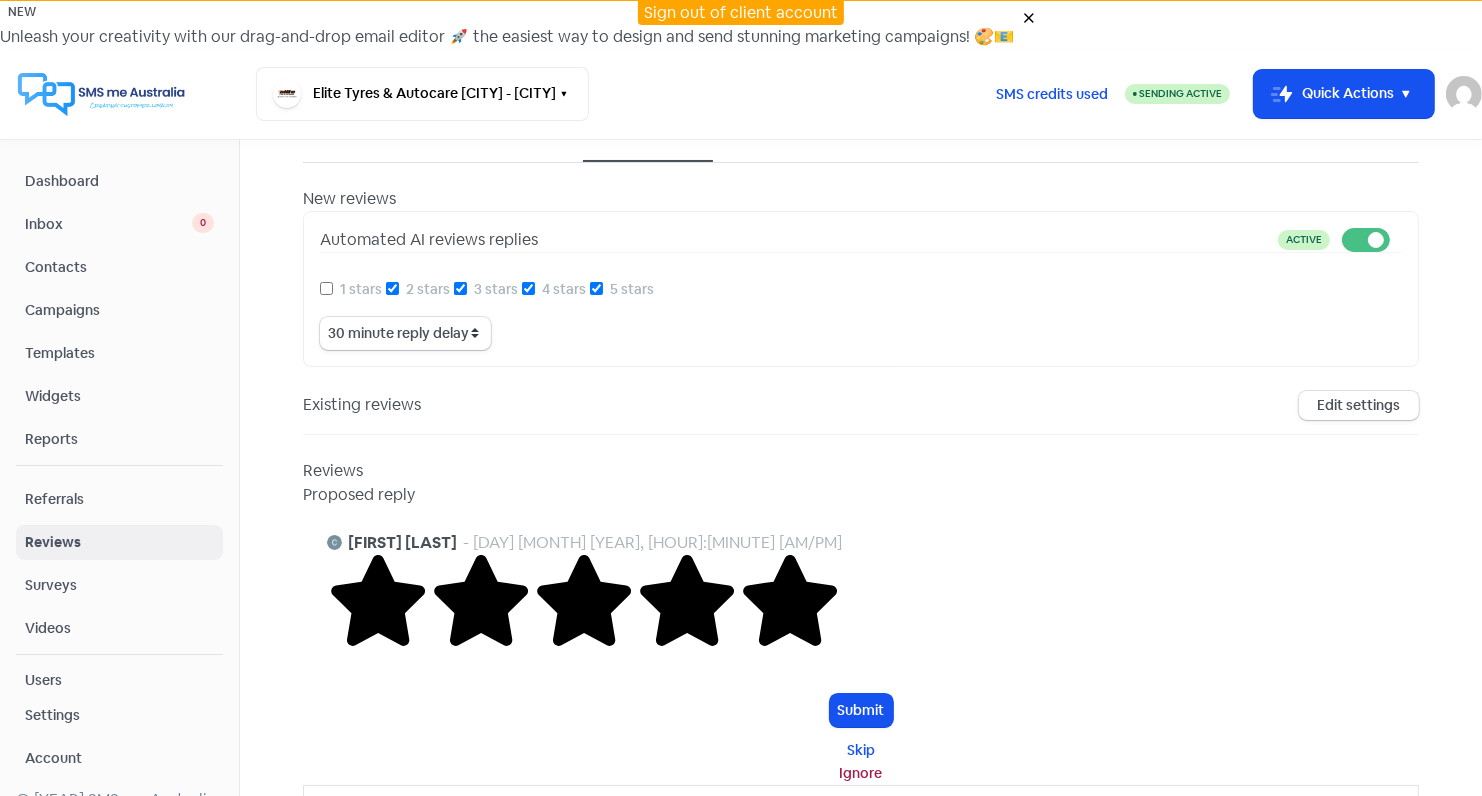 click on "2 stars" at bounding box center (392, 288) 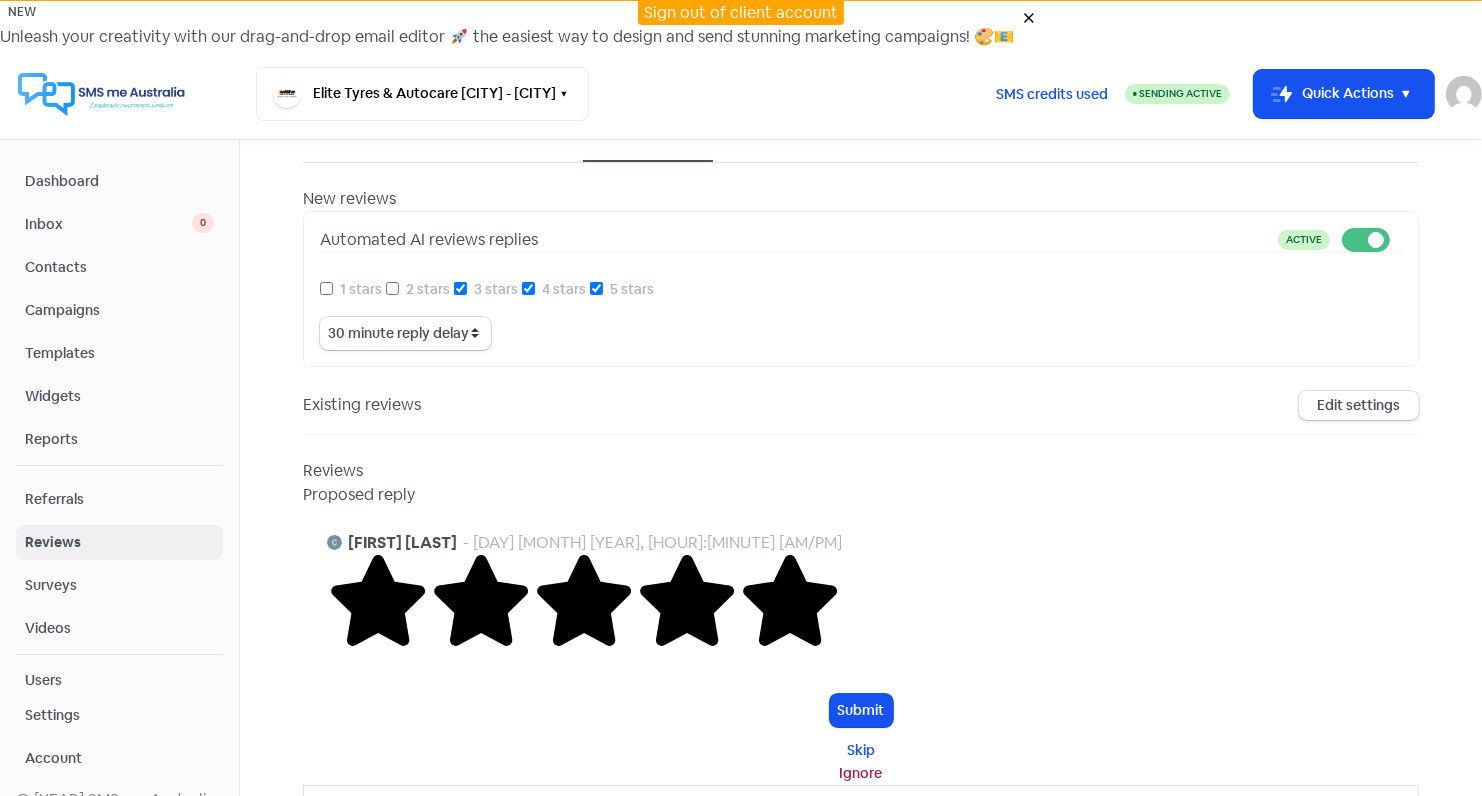click on "3 stars" at bounding box center (460, 288) 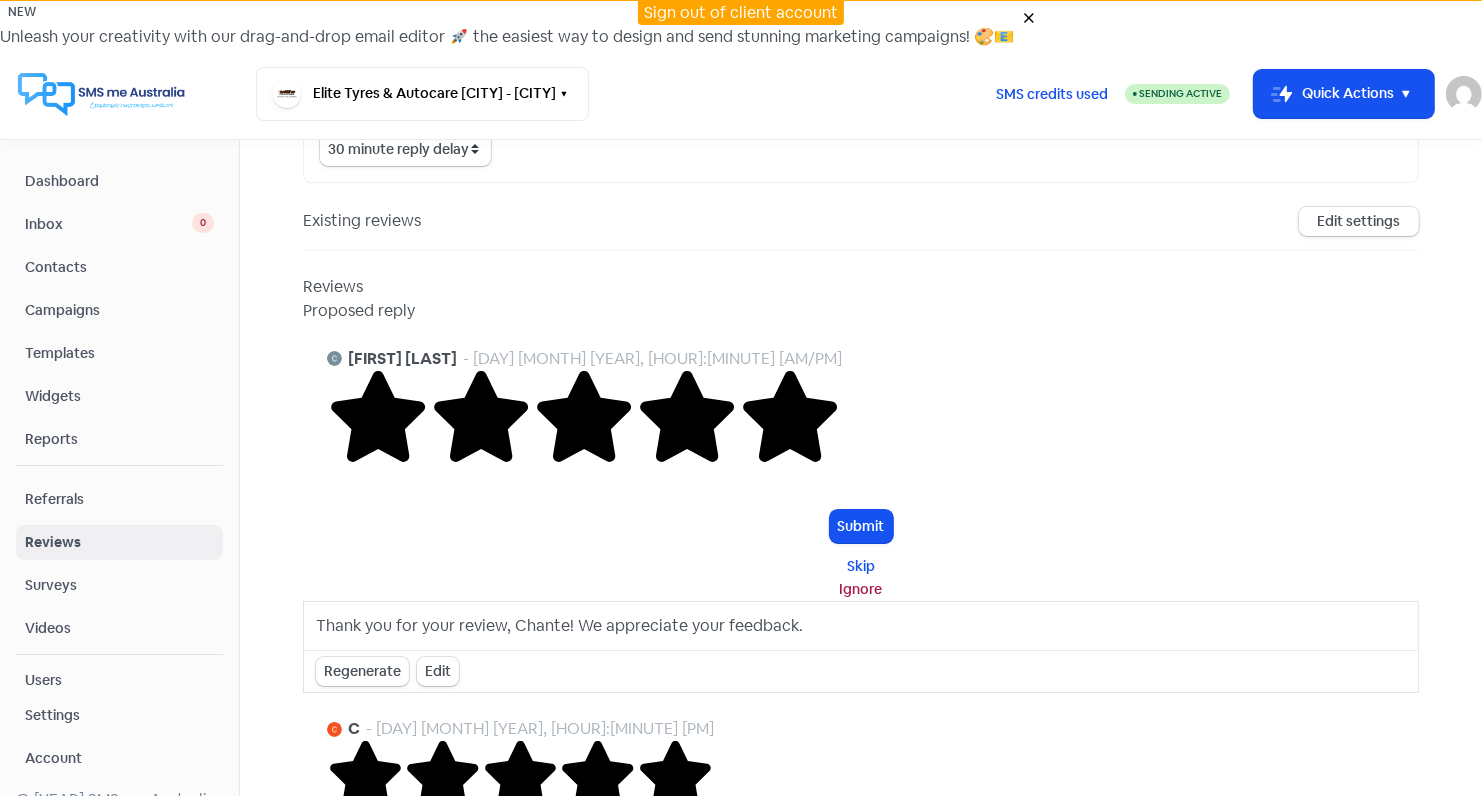 scroll, scrollTop: 0, scrollLeft: 0, axis: both 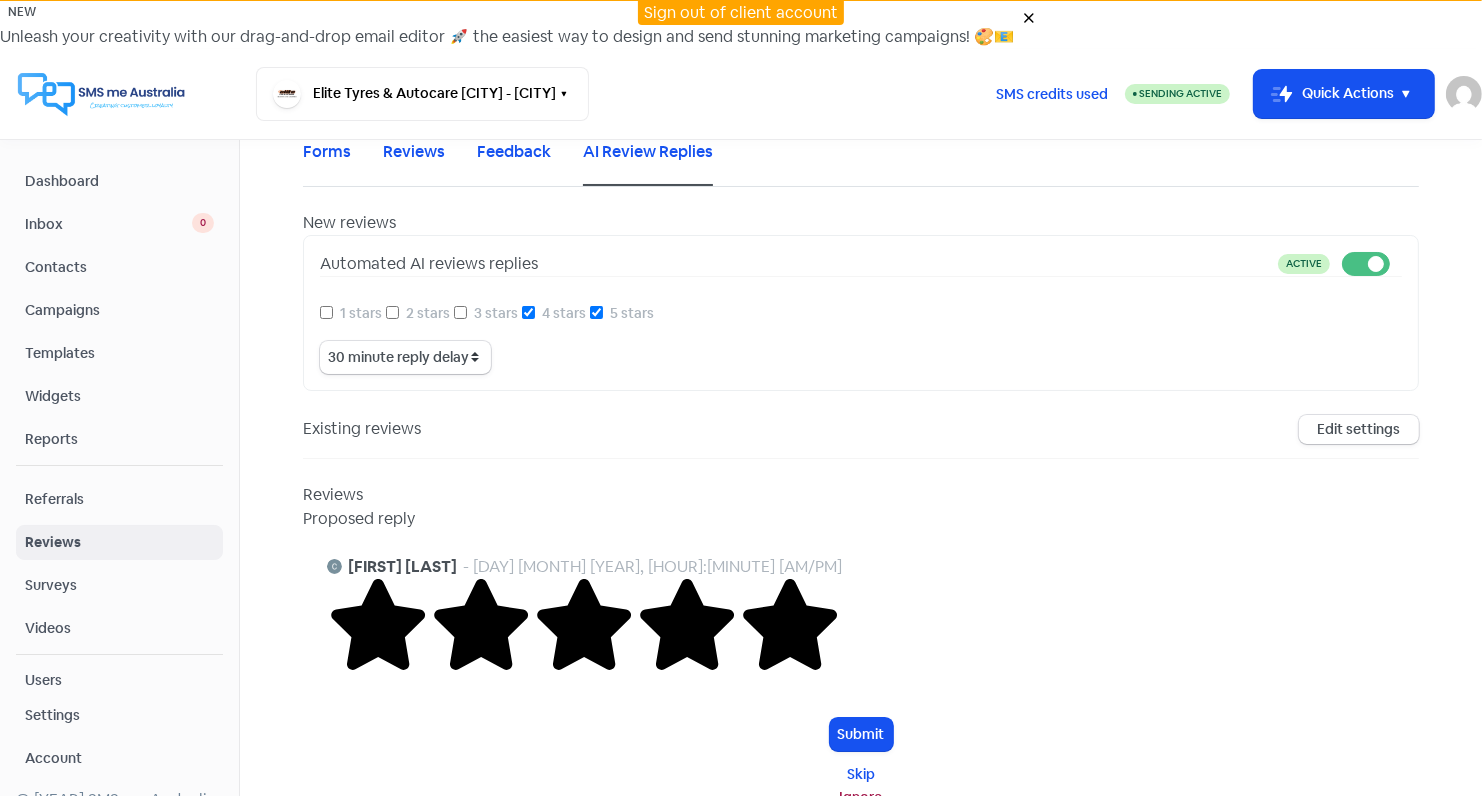 click on "Contacts" at bounding box center [119, 267] 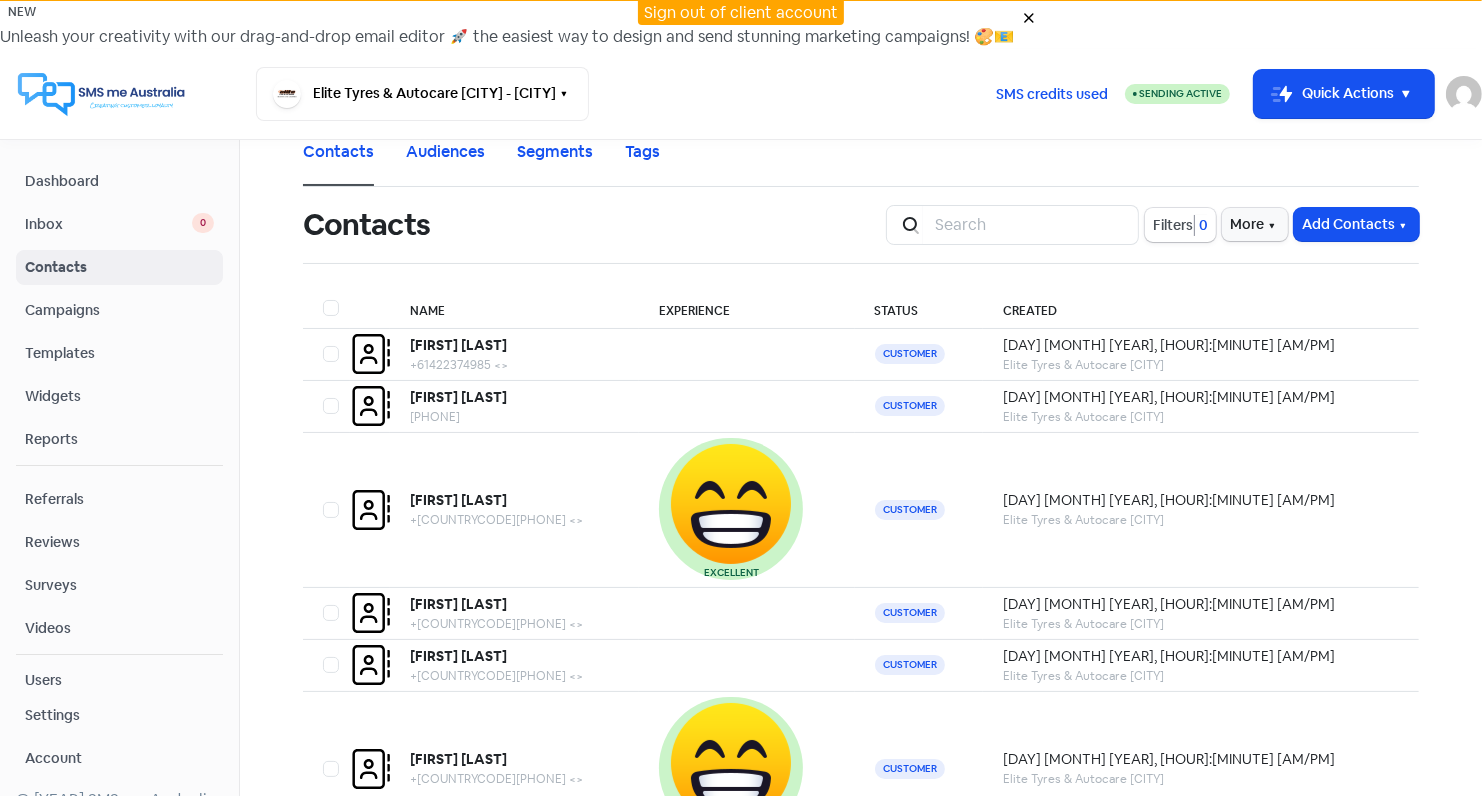 click on "Reviews" at bounding box center [119, 542] 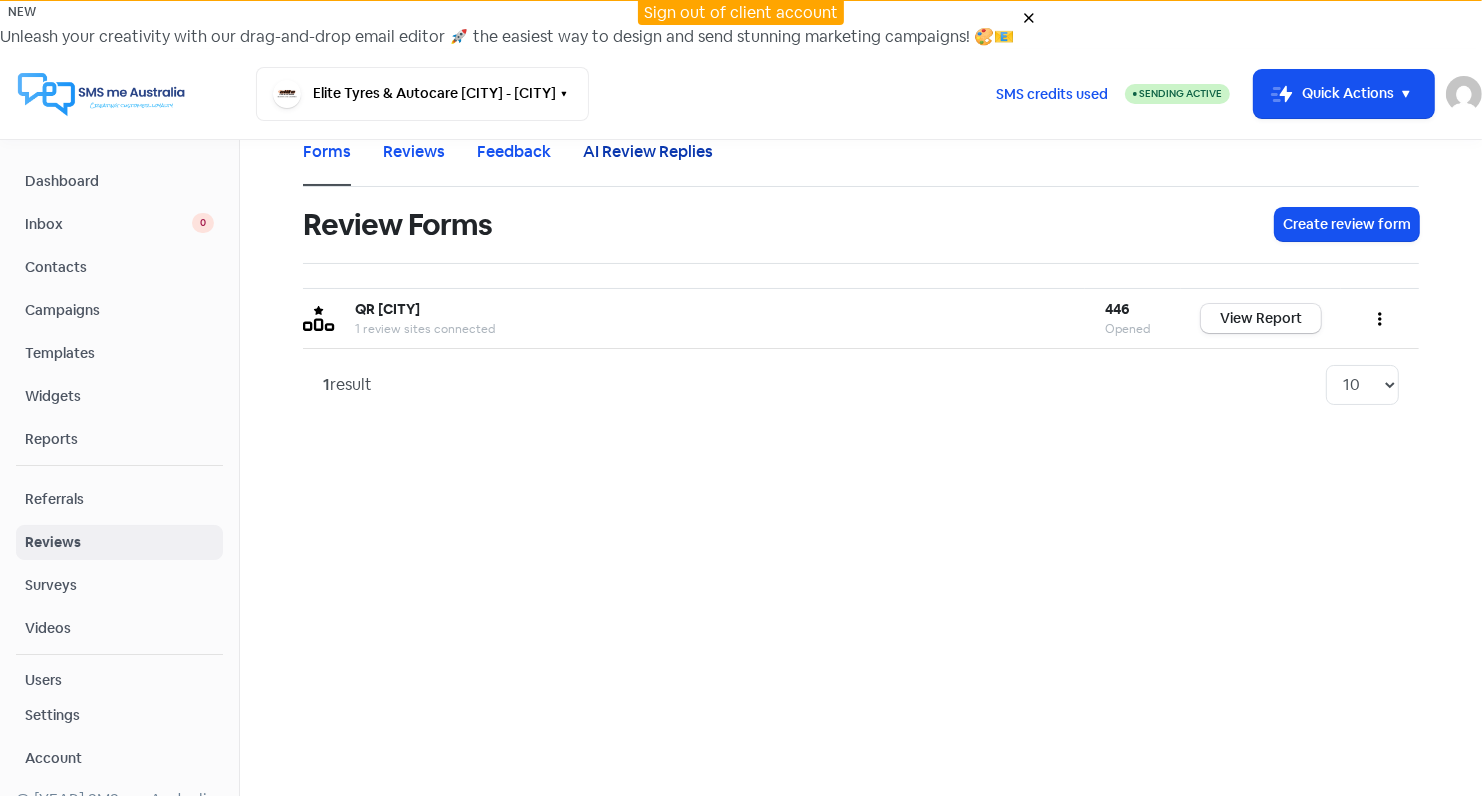 click on "AI Review Replies" at bounding box center [648, 152] 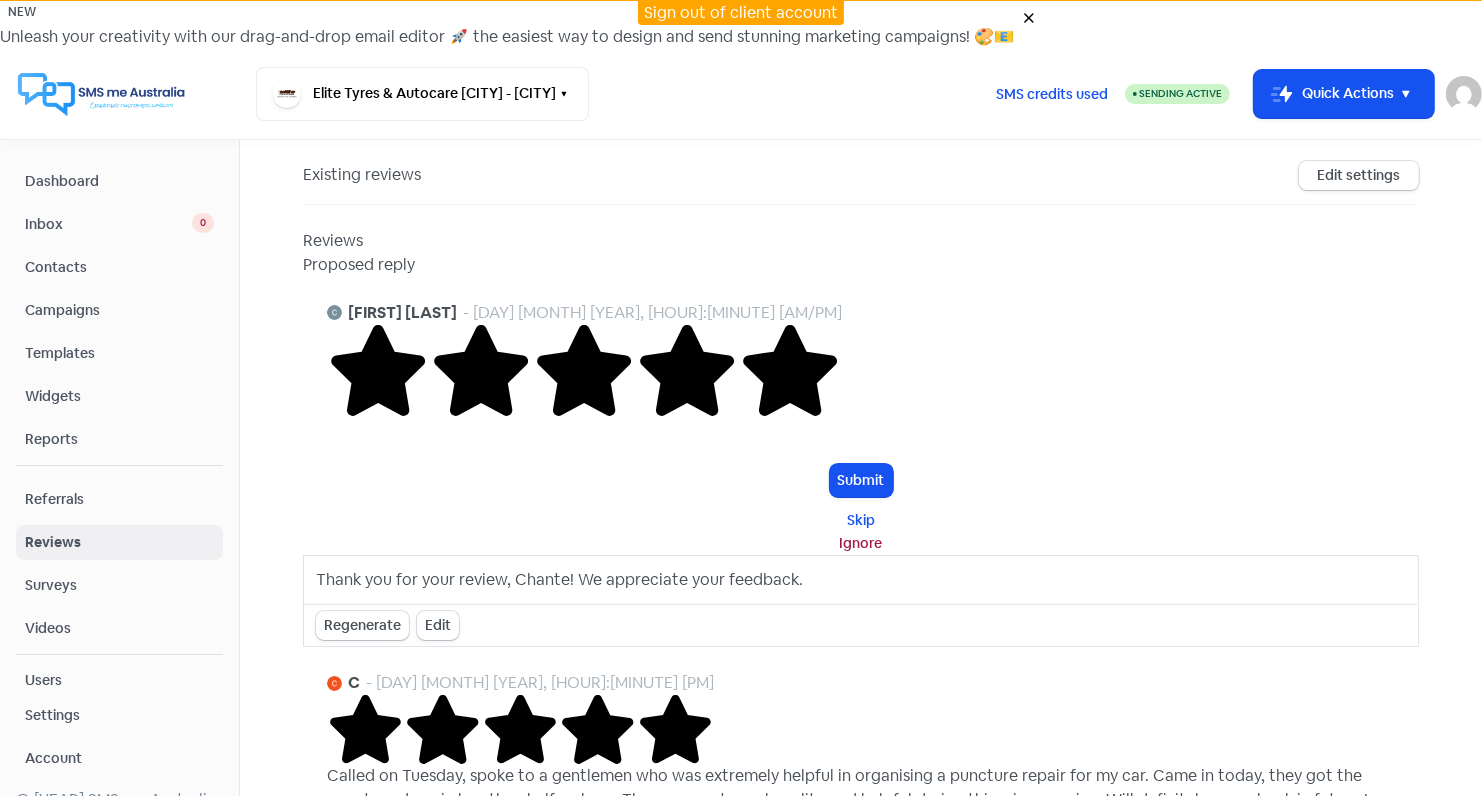 scroll, scrollTop: 295, scrollLeft: 0, axis: vertical 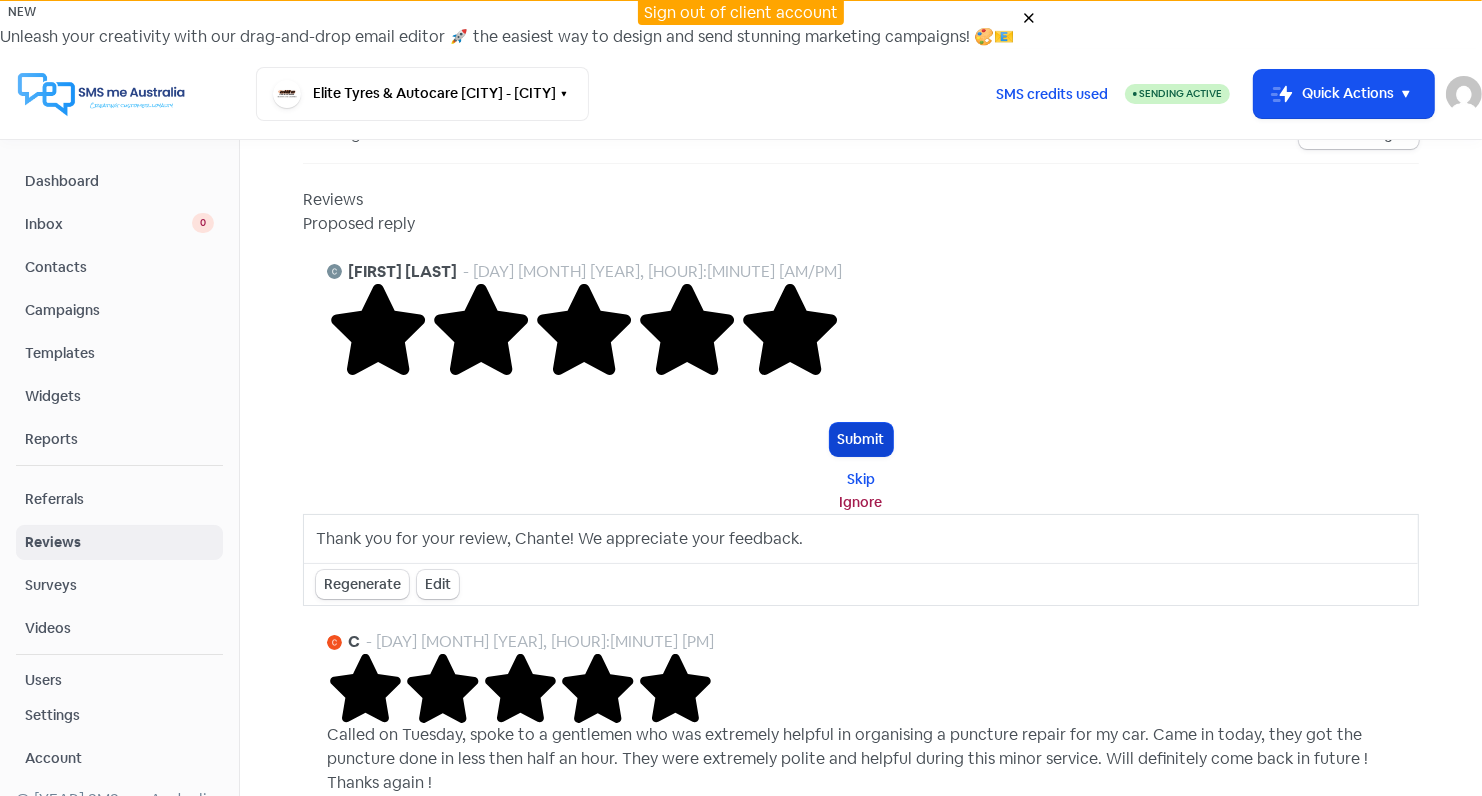 click on "Submit" at bounding box center [861, 439] 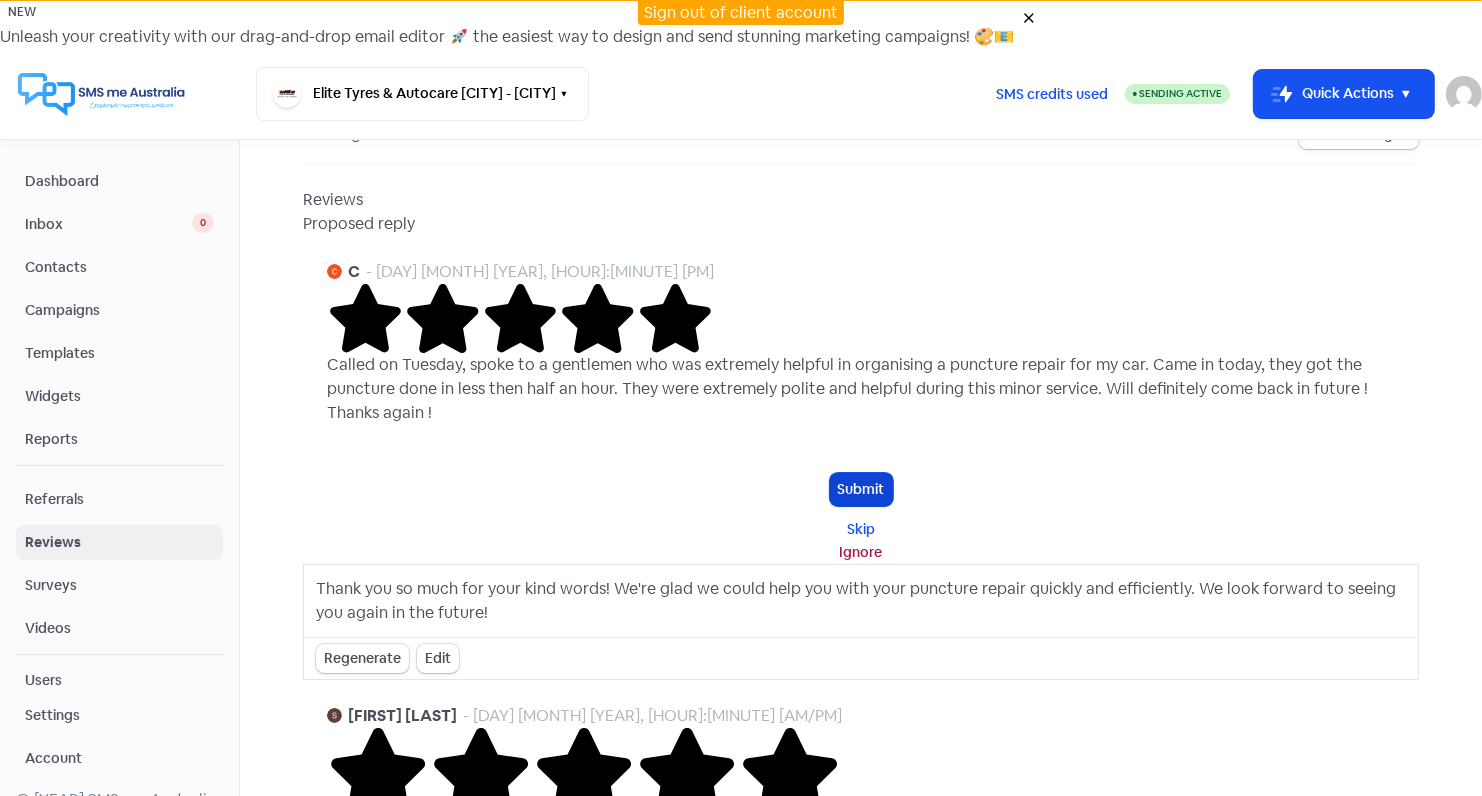 click on "Submit" at bounding box center (861, 489) 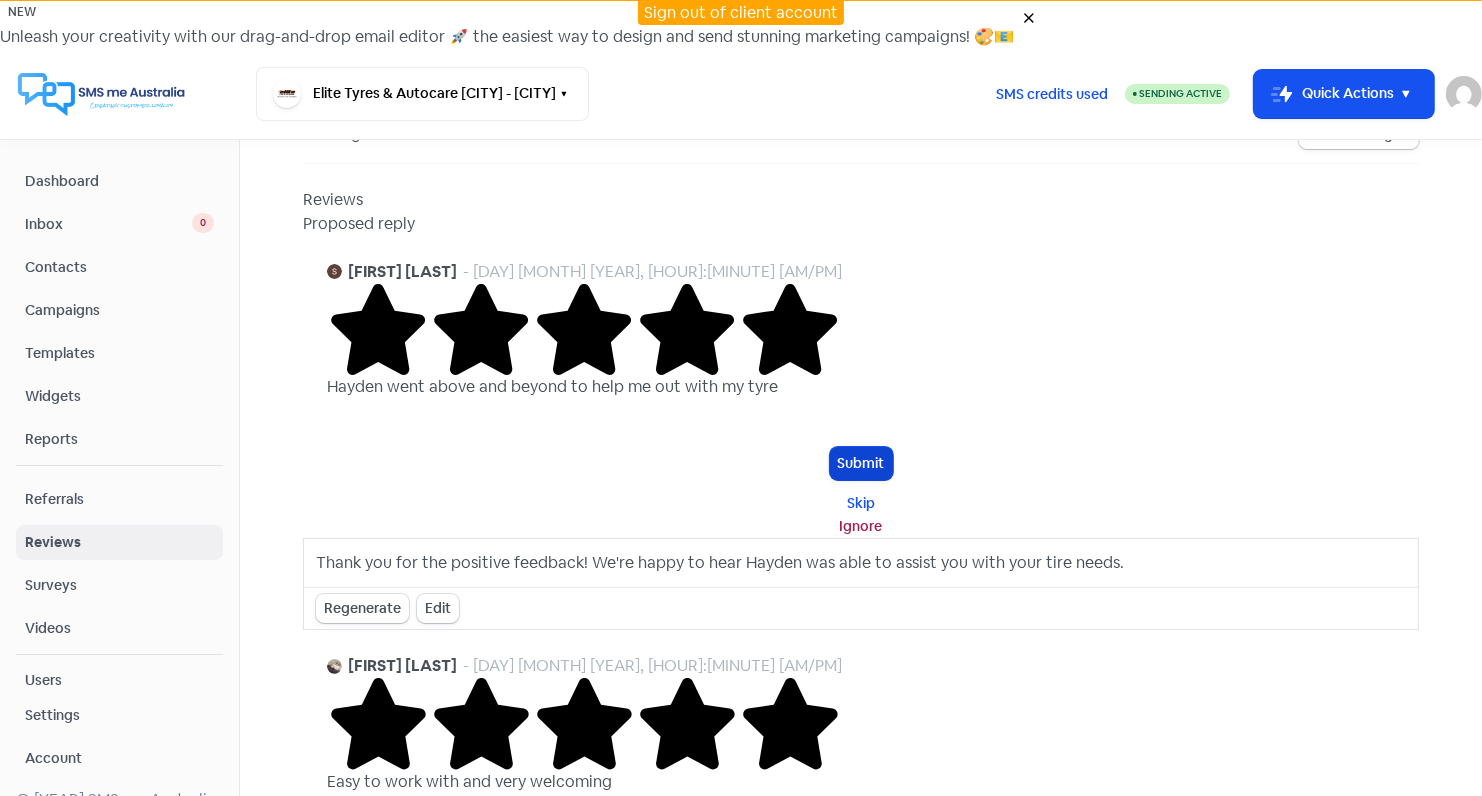 click on "Submit" at bounding box center (861, 463) 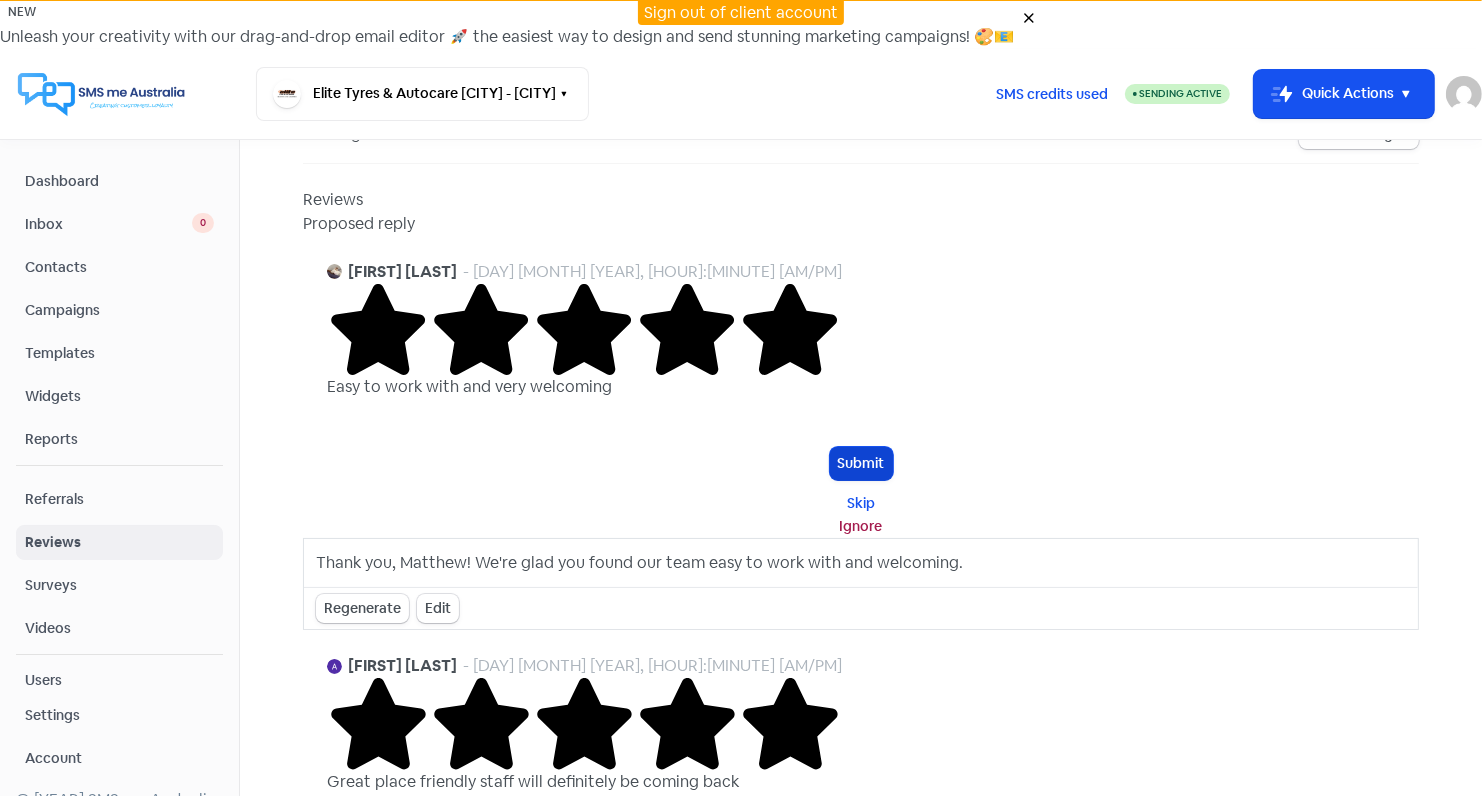 click on "Submit" at bounding box center (861, 463) 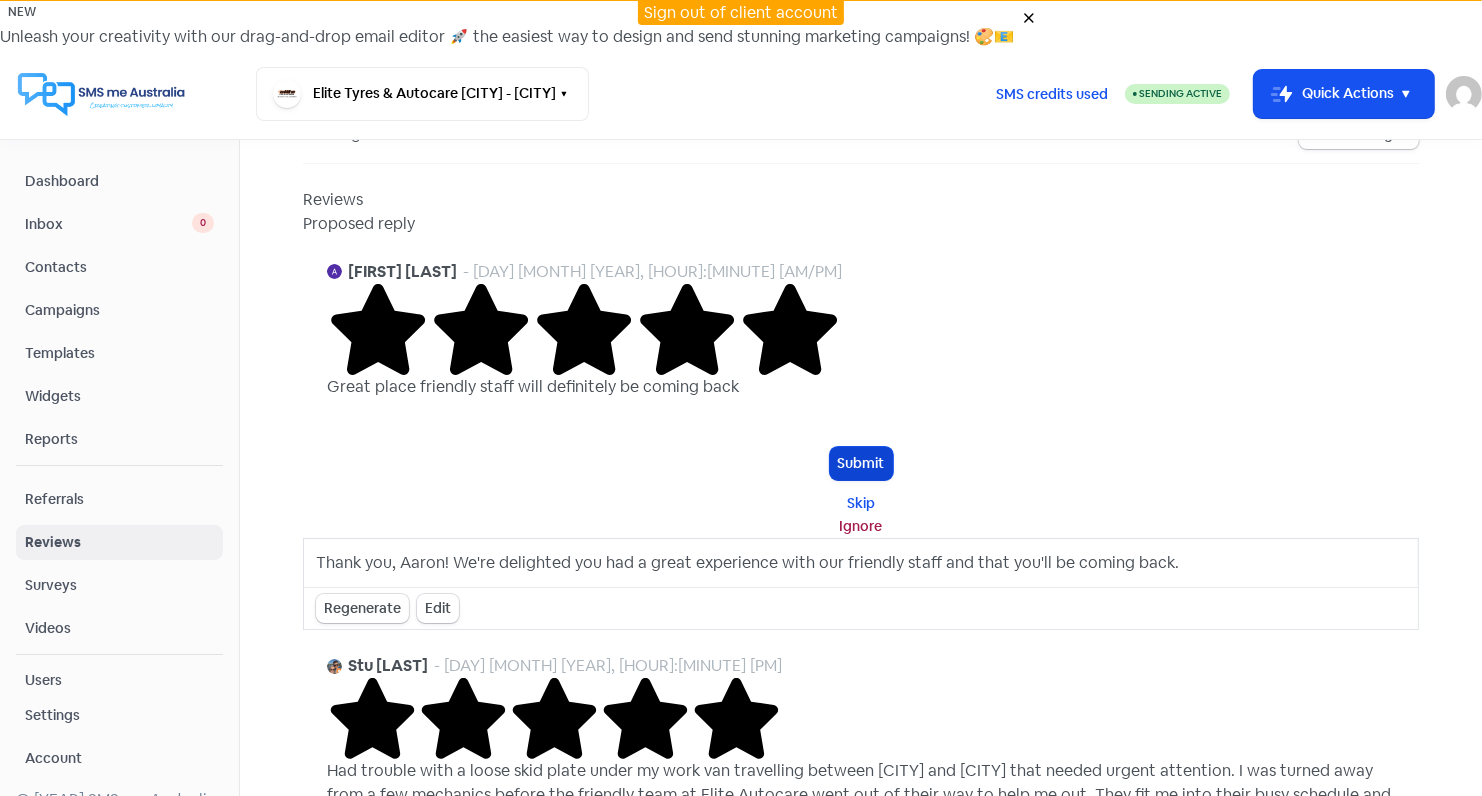 click on "Submit" at bounding box center (861, 463) 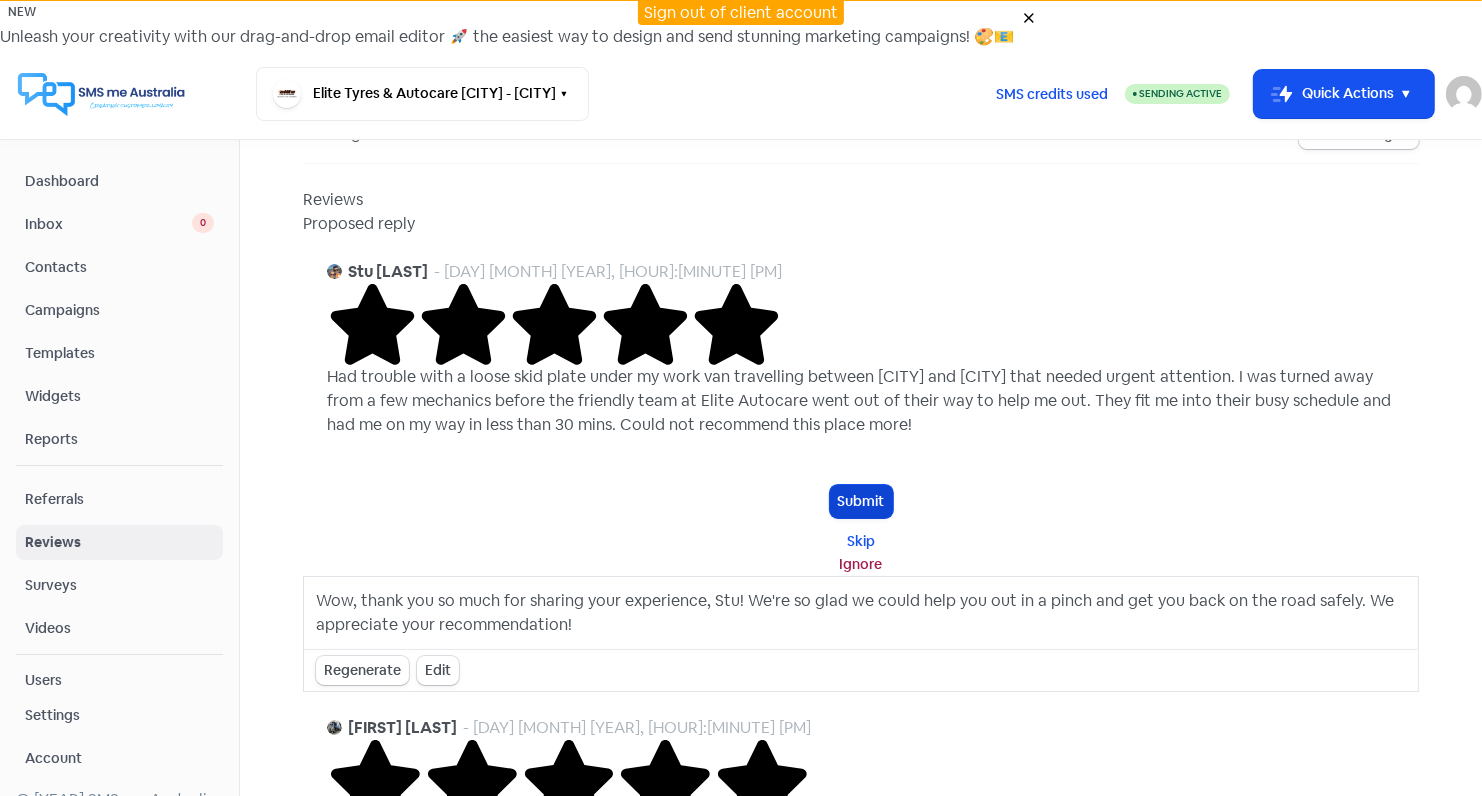 click on "Submit" at bounding box center [861, 501] 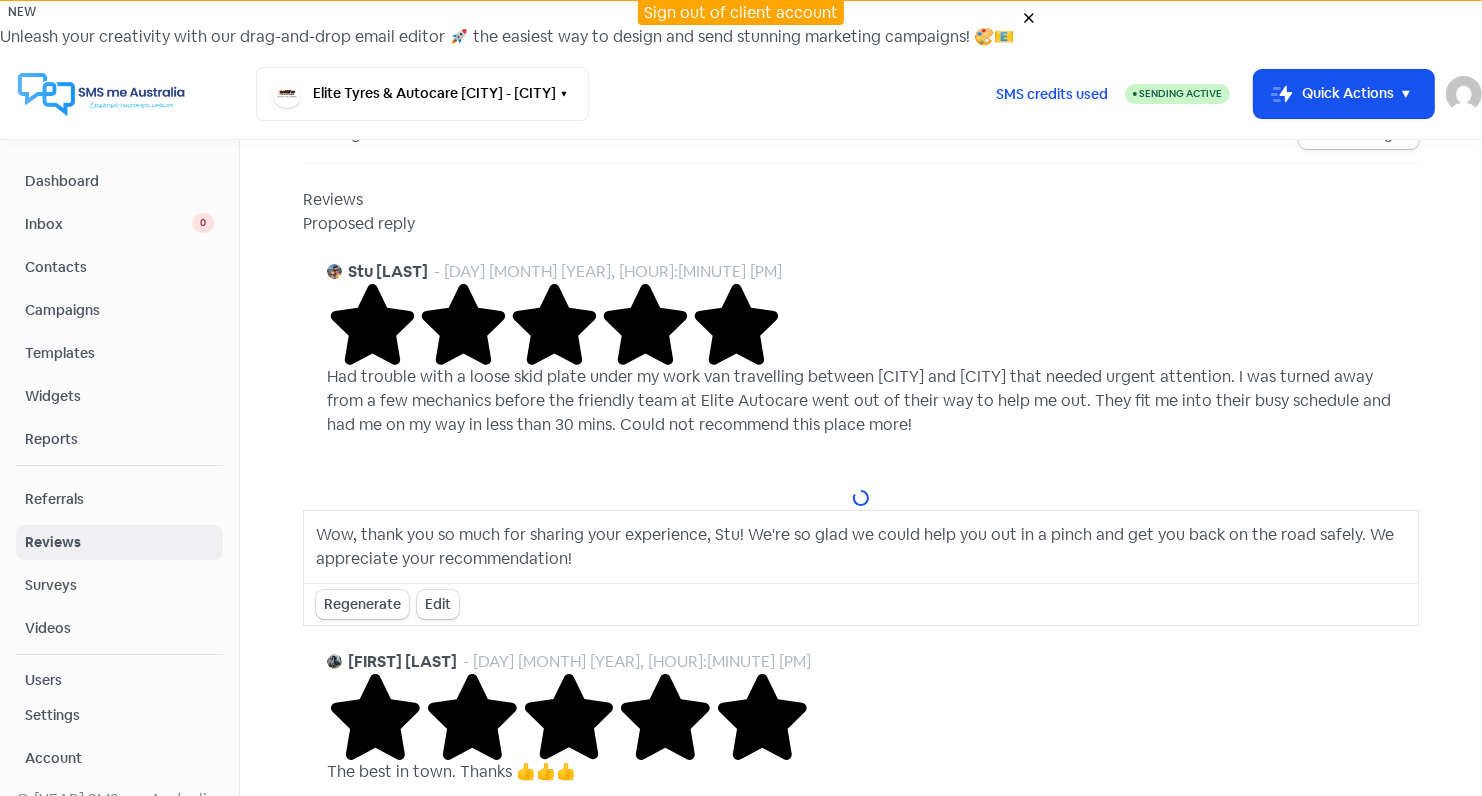 scroll, scrollTop: 227, scrollLeft: 0, axis: vertical 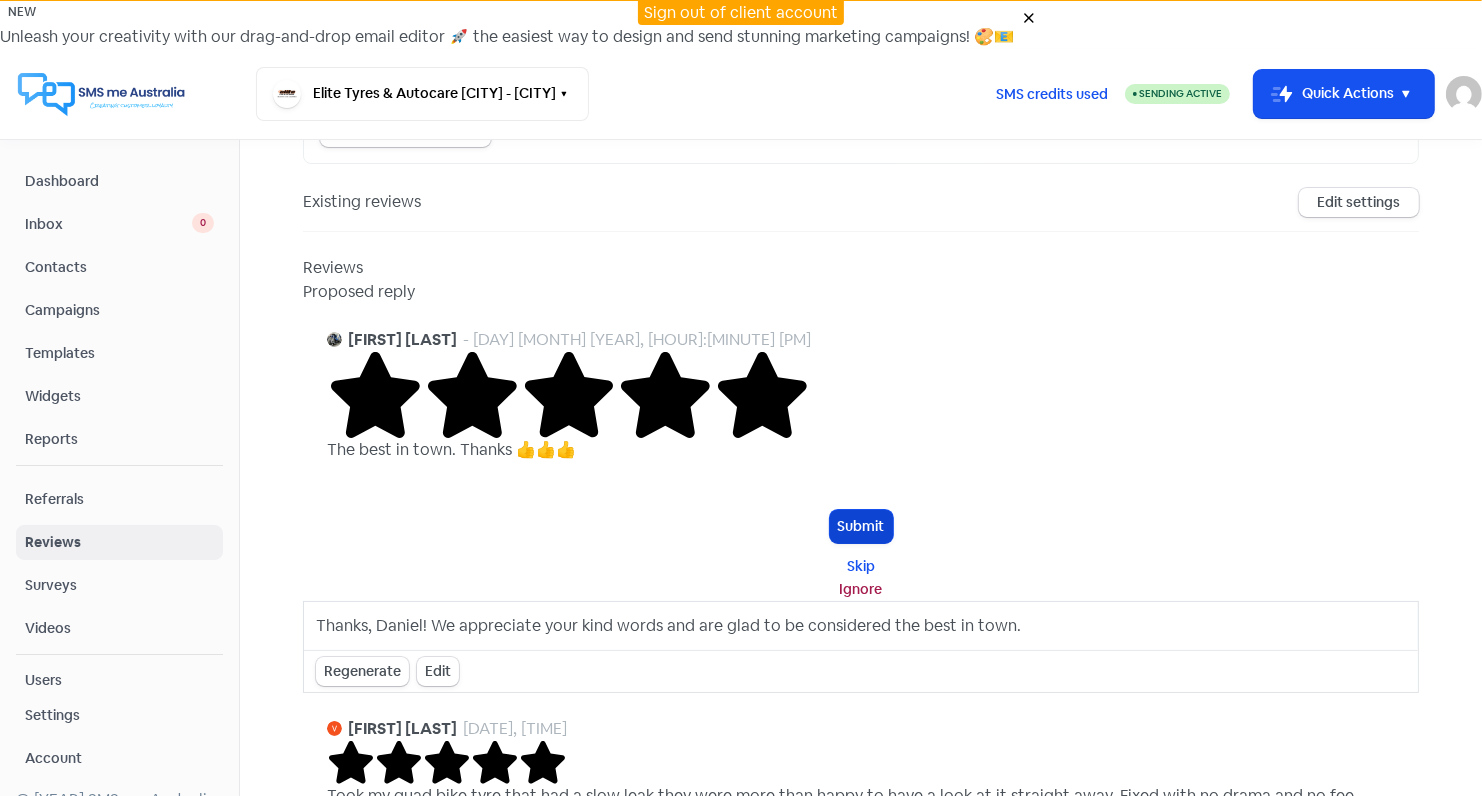 click on "Submit" at bounding box center (861, 526) 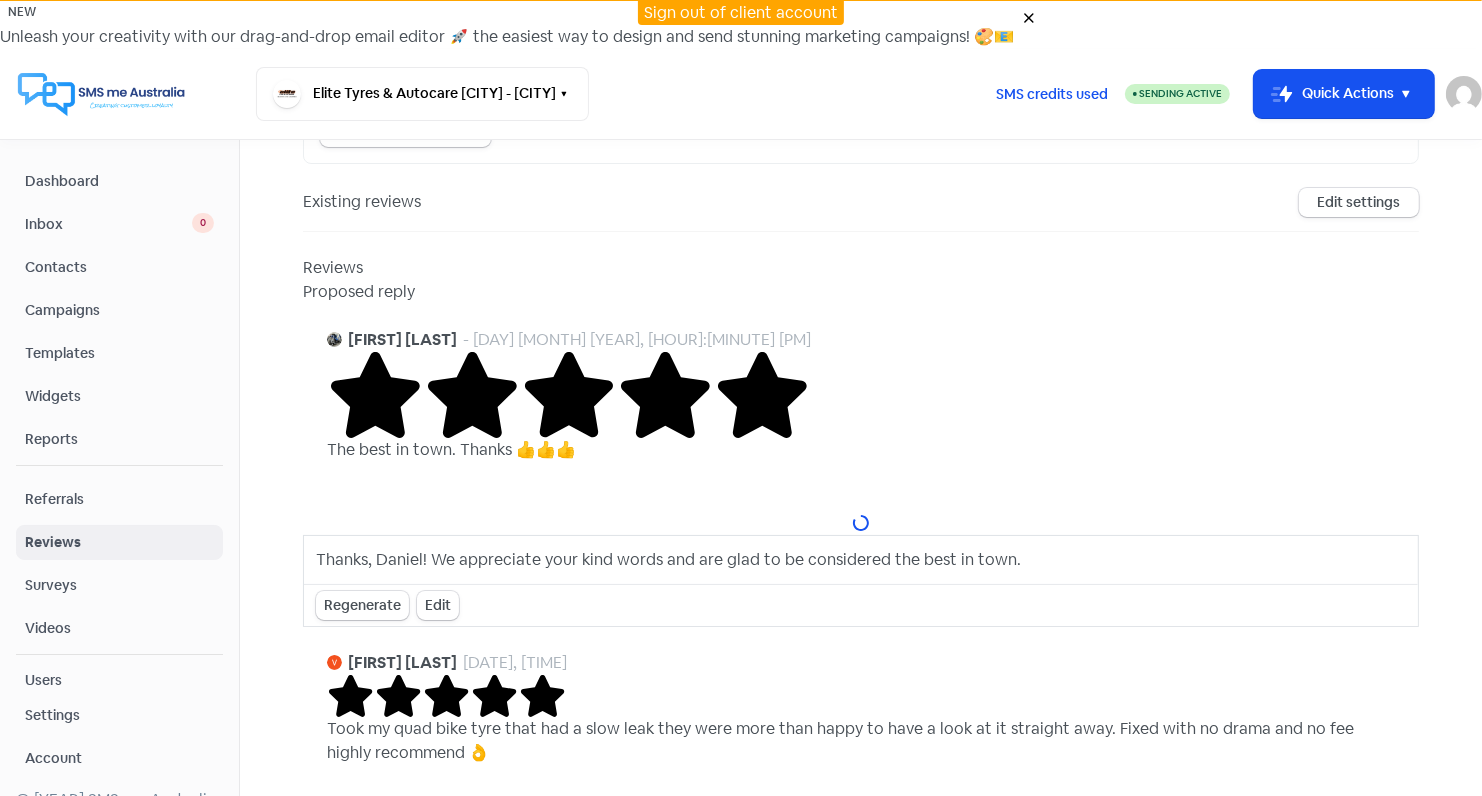 scroll, scrollTop: 72, scrollLeft: 0, axis: vertical 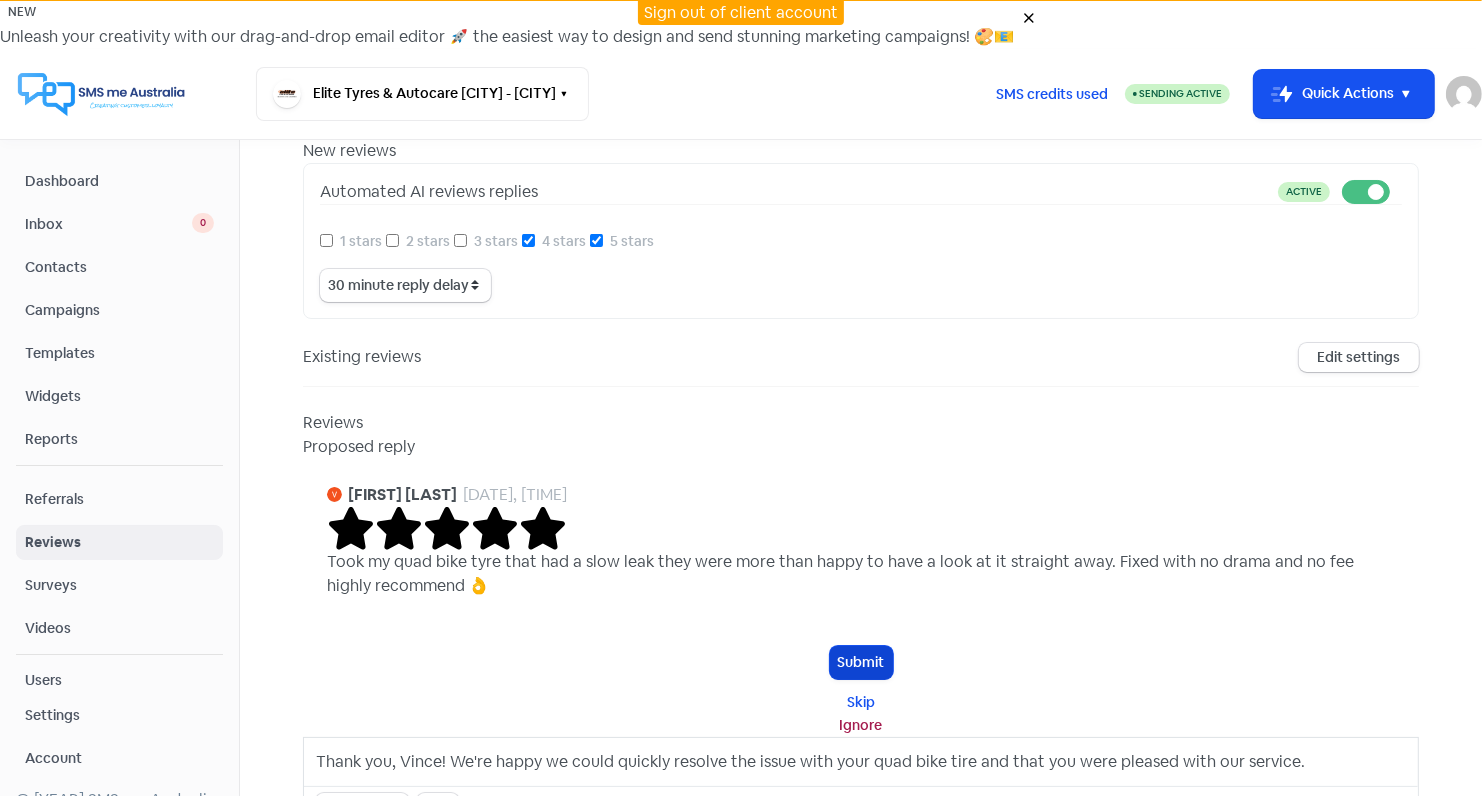 click on "Submit" at bounding box center [861, 662] 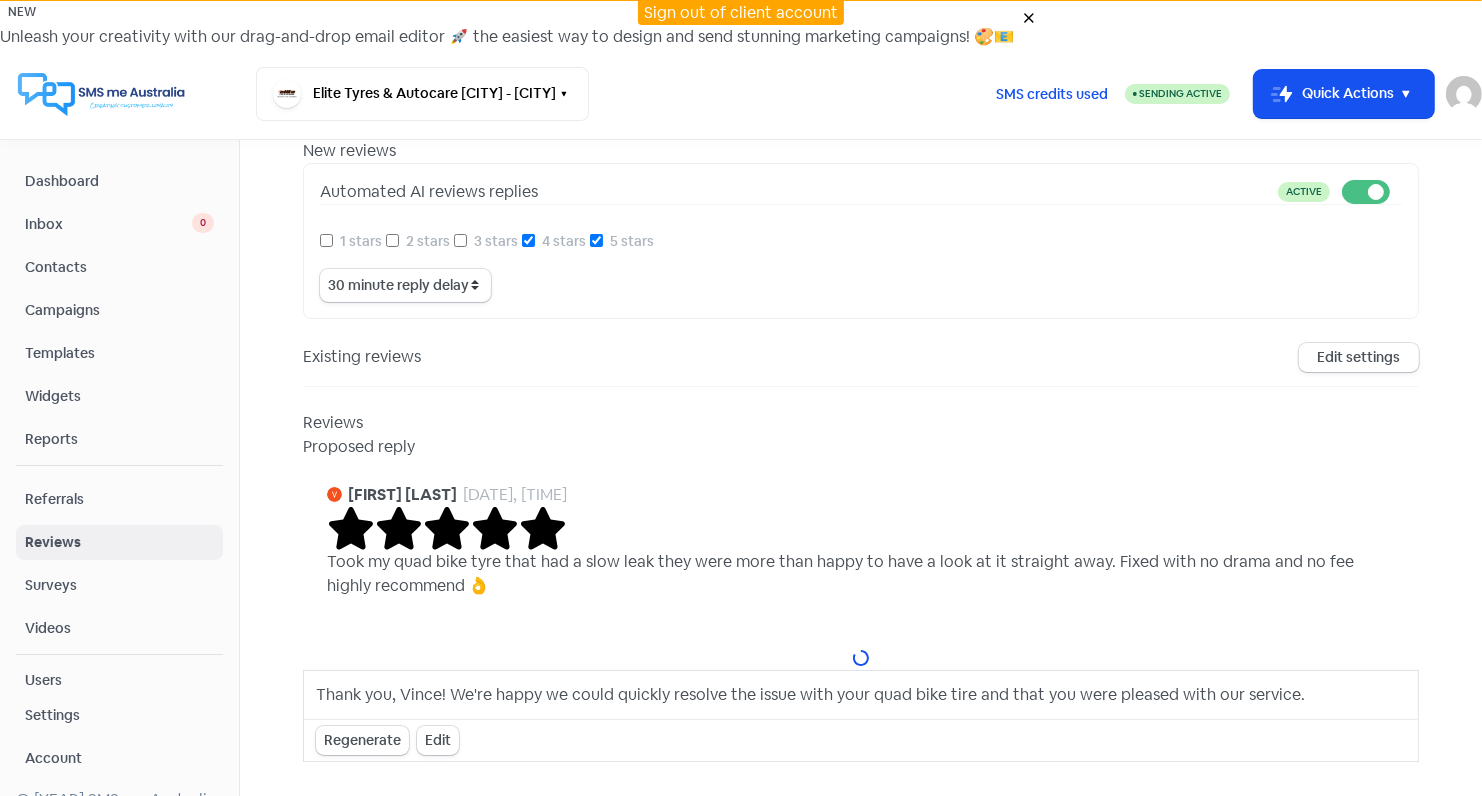 scroll, scrollTop: 0, scrollLeft: 0, axis: both 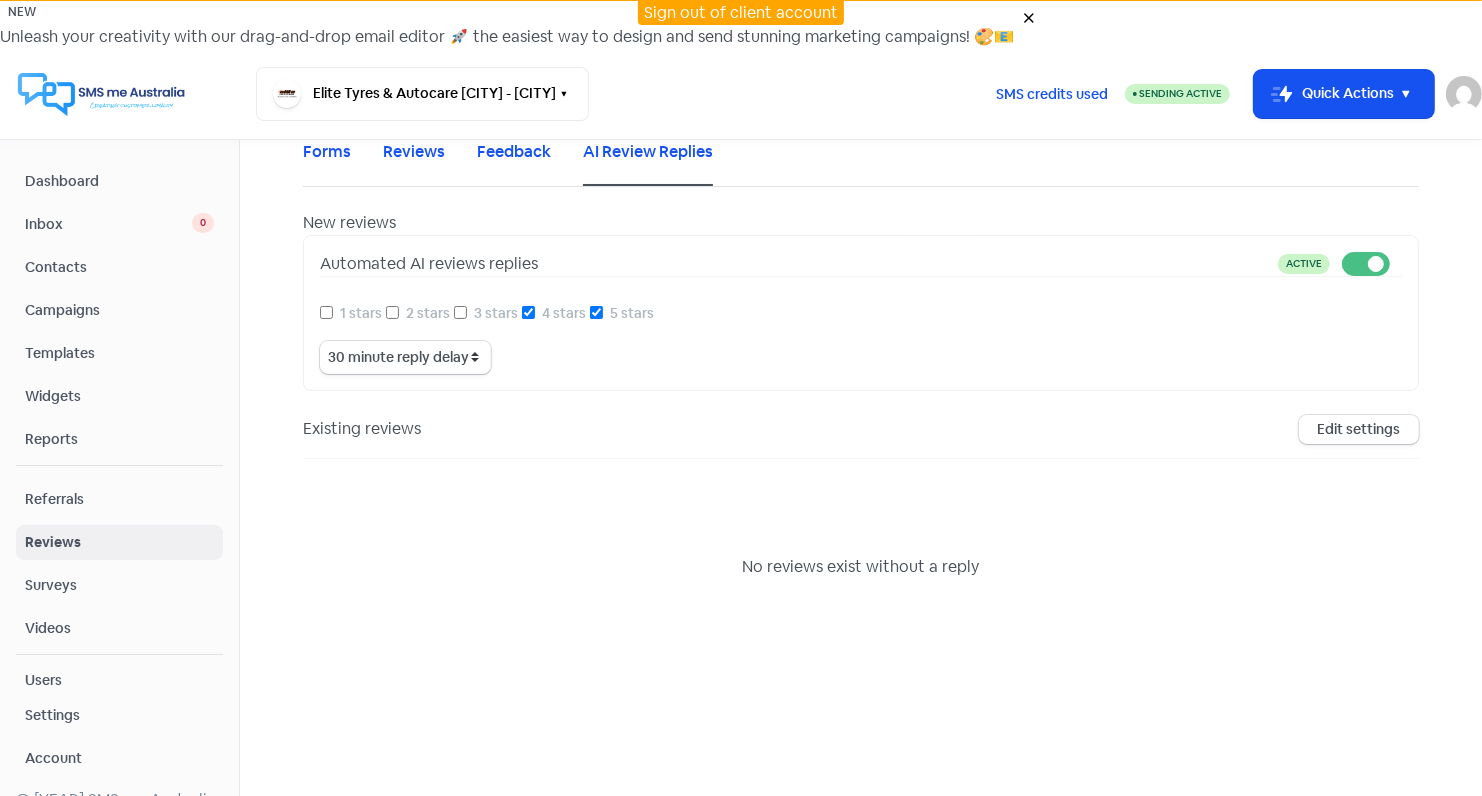 click on "Sign out of client account" at bounding box center [741, 12] 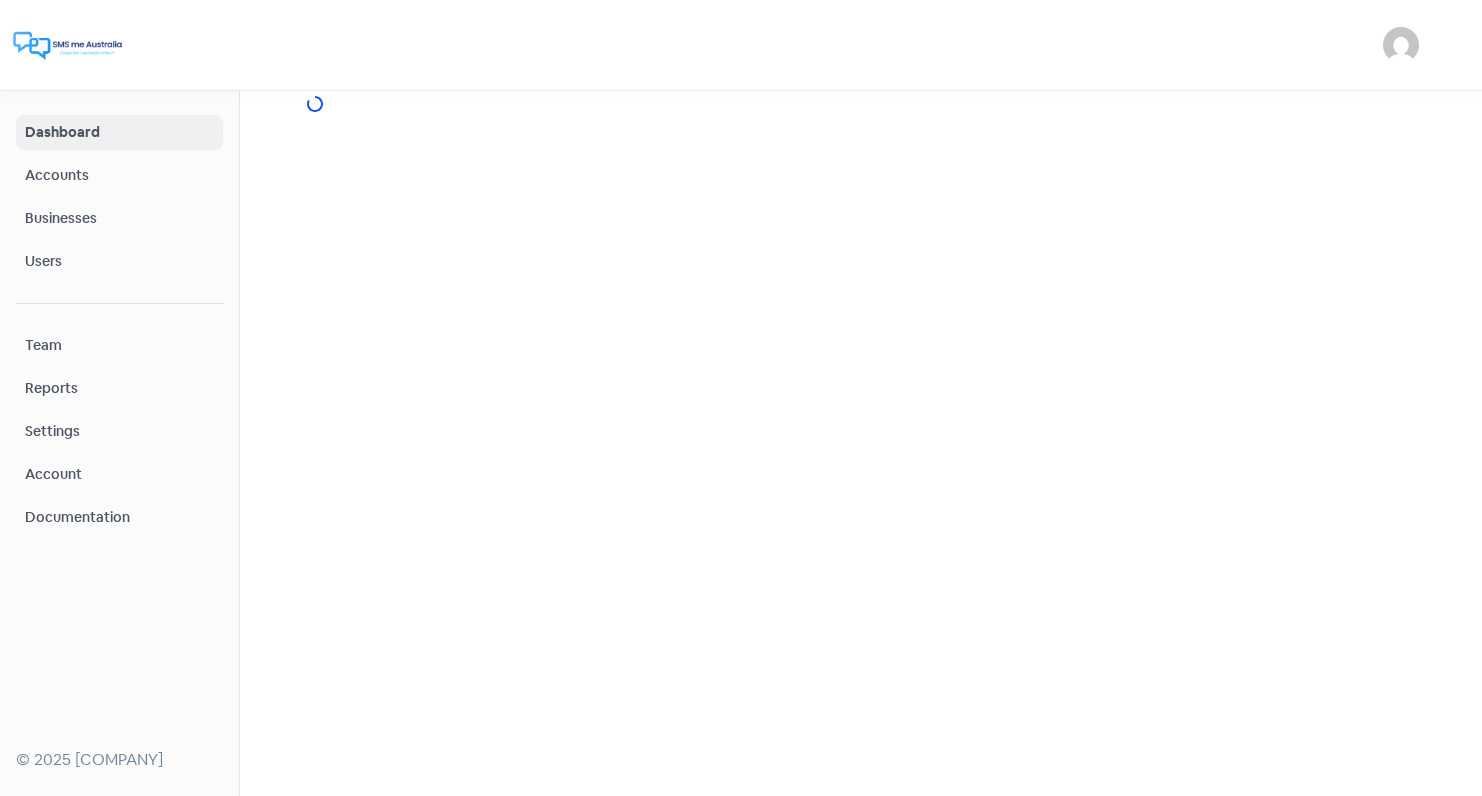 scroll, scrollTop: 0, scrollLeft: 0, axis: both 